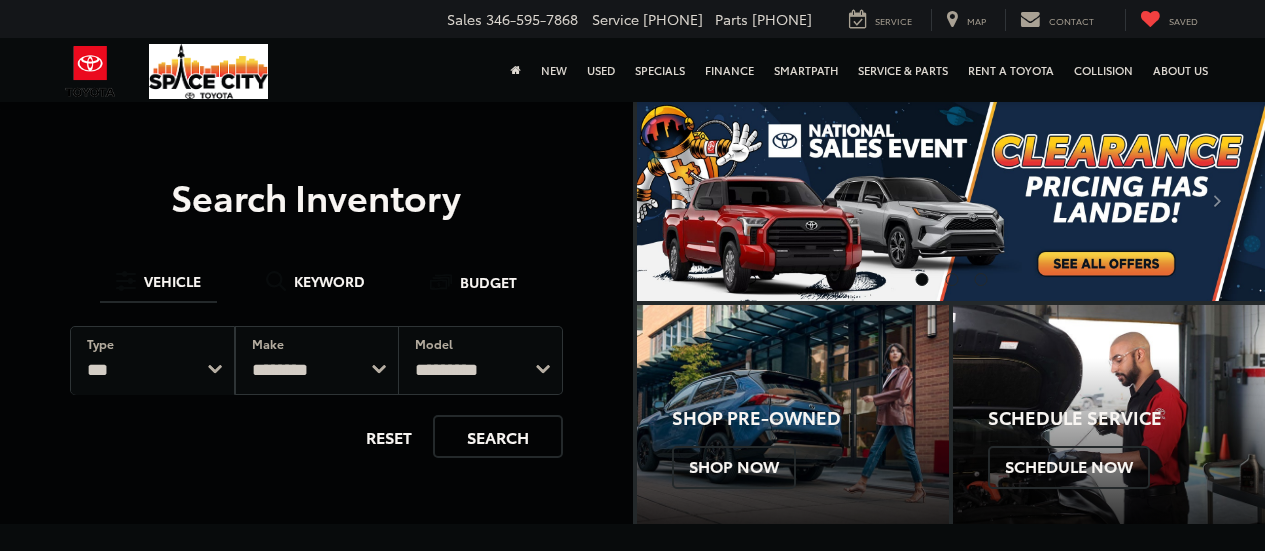 scroll, scrollTop: 0, scrollLeft: 0, axis: both 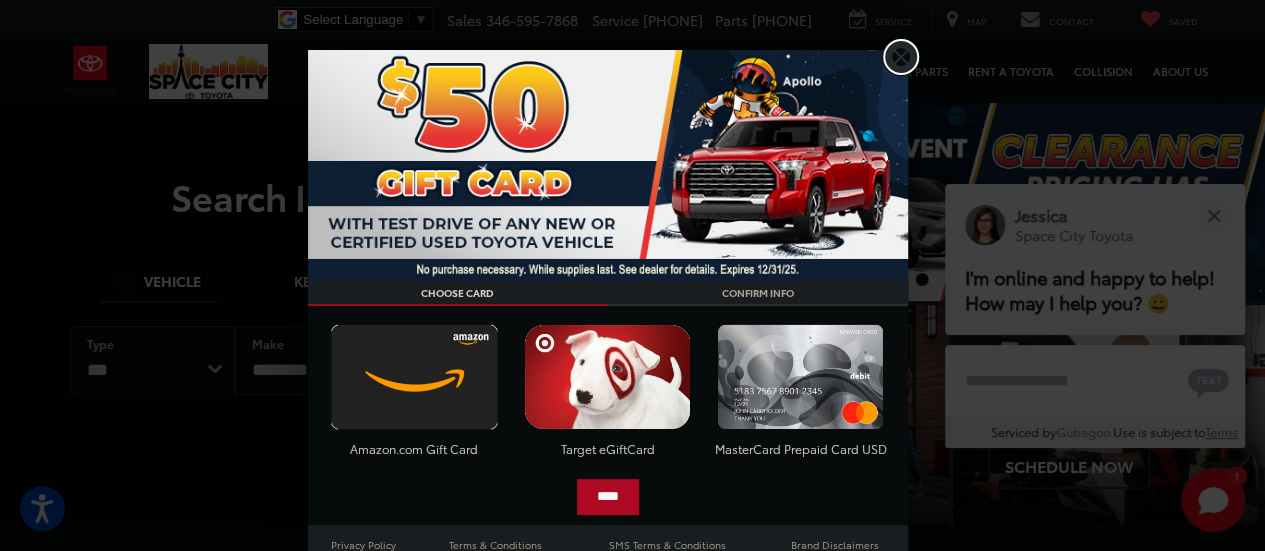 click on "X" at bounding box center [901, 57] 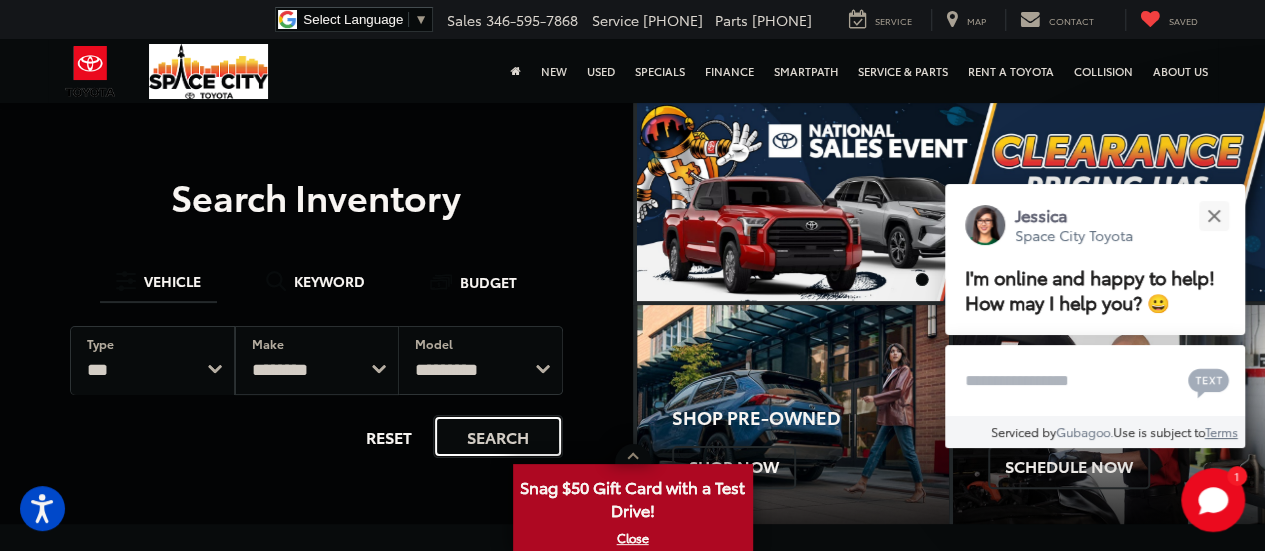 click on "Search" at bounding box center [498, 436] 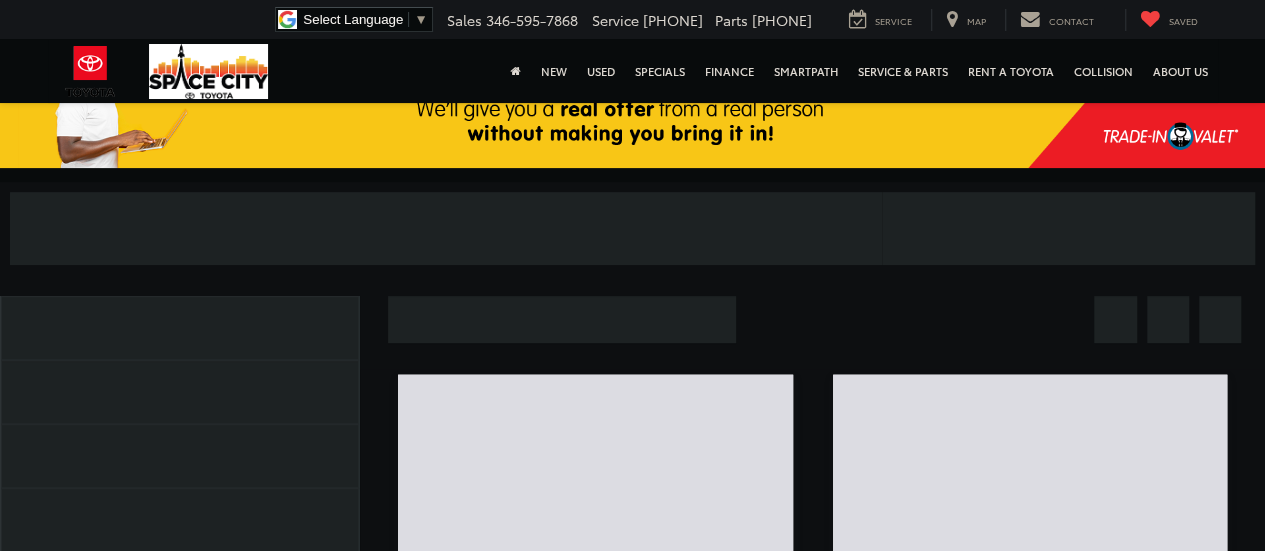 scroll, scrollTop: 246, scrollLeft: 0, axis: vertical 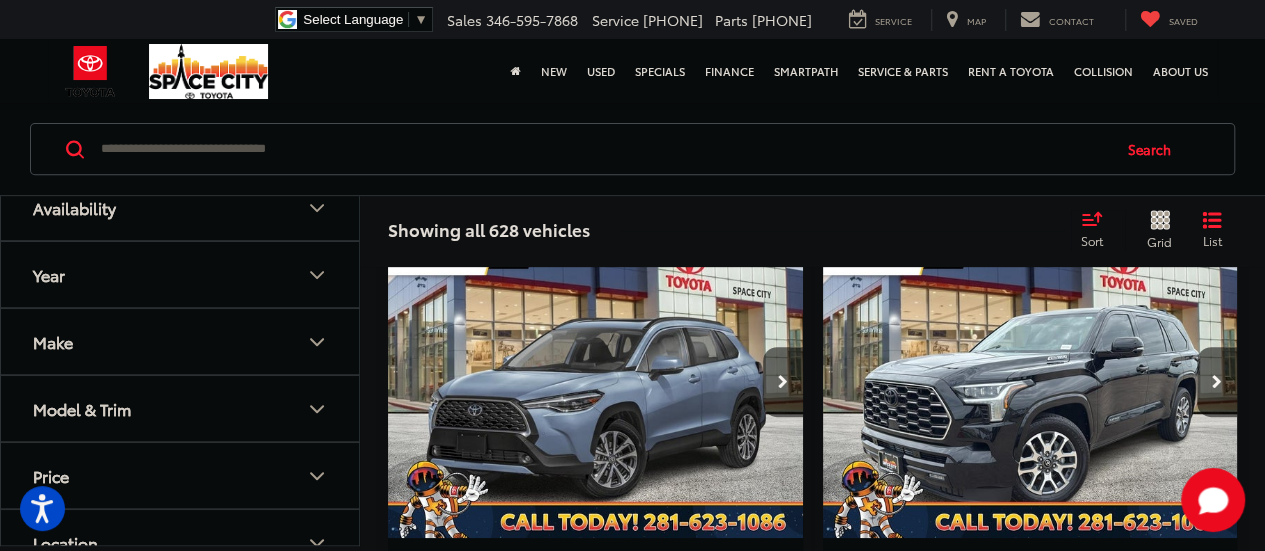 click on "Model & Trim" at bounding box center (181, 409) 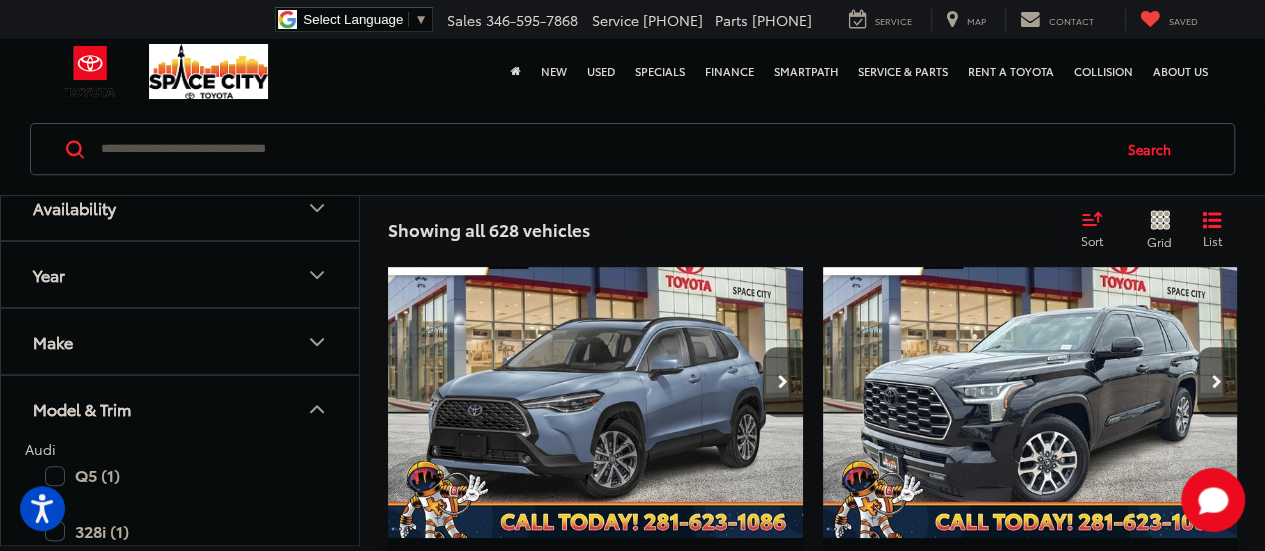 click on "Model & Trim" at bounding box center (181, 409) 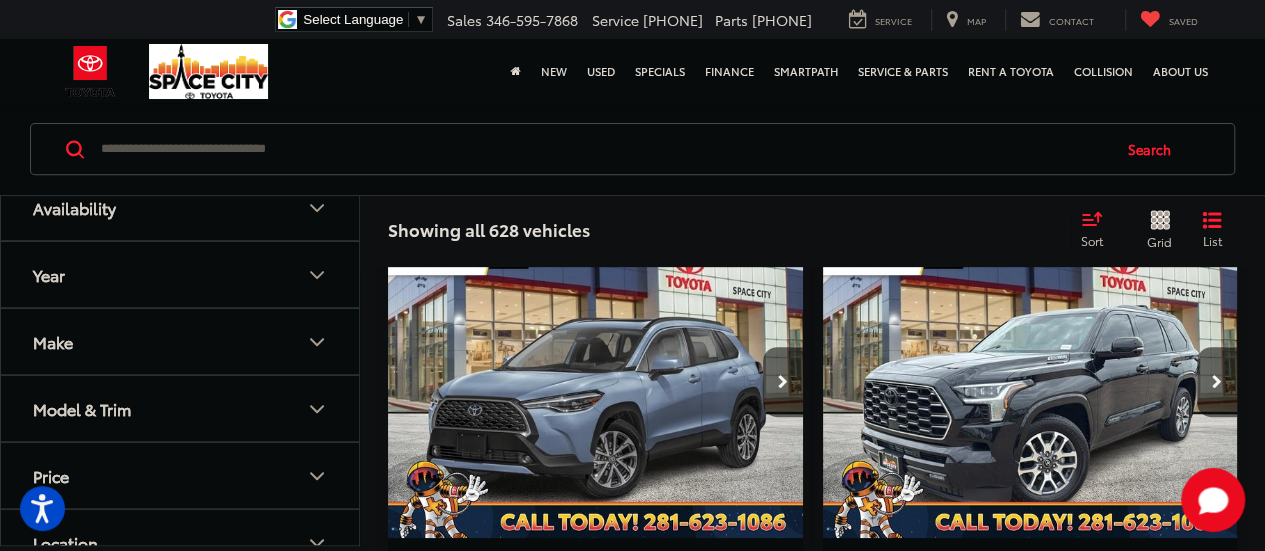 click on "Make" at bounding box center (181, 342) 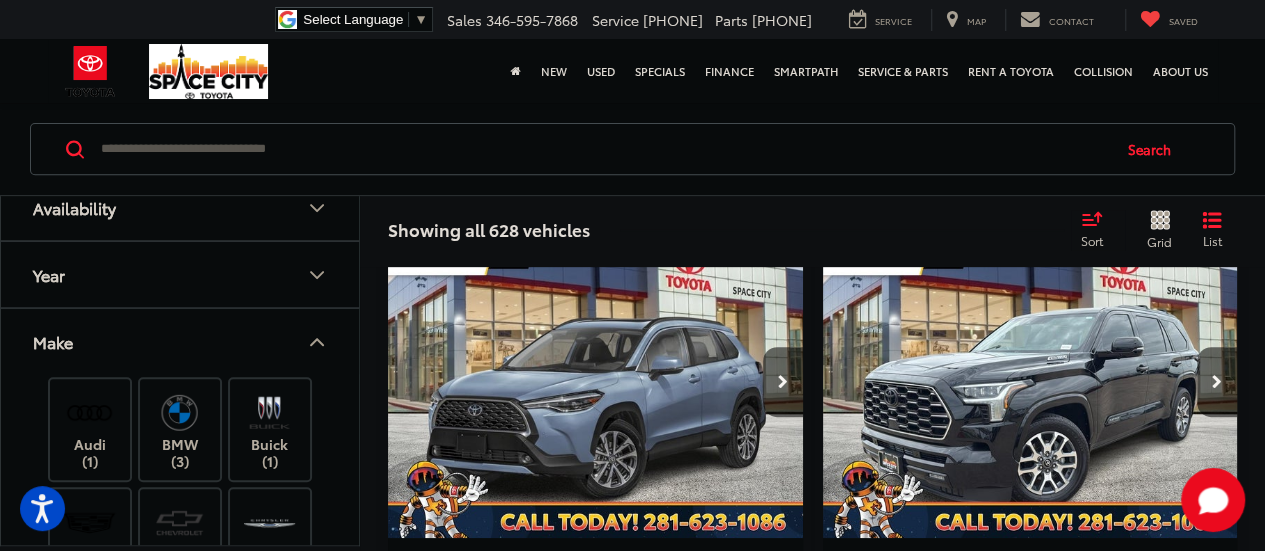 click on "Make" at bounding box center (181, 342) 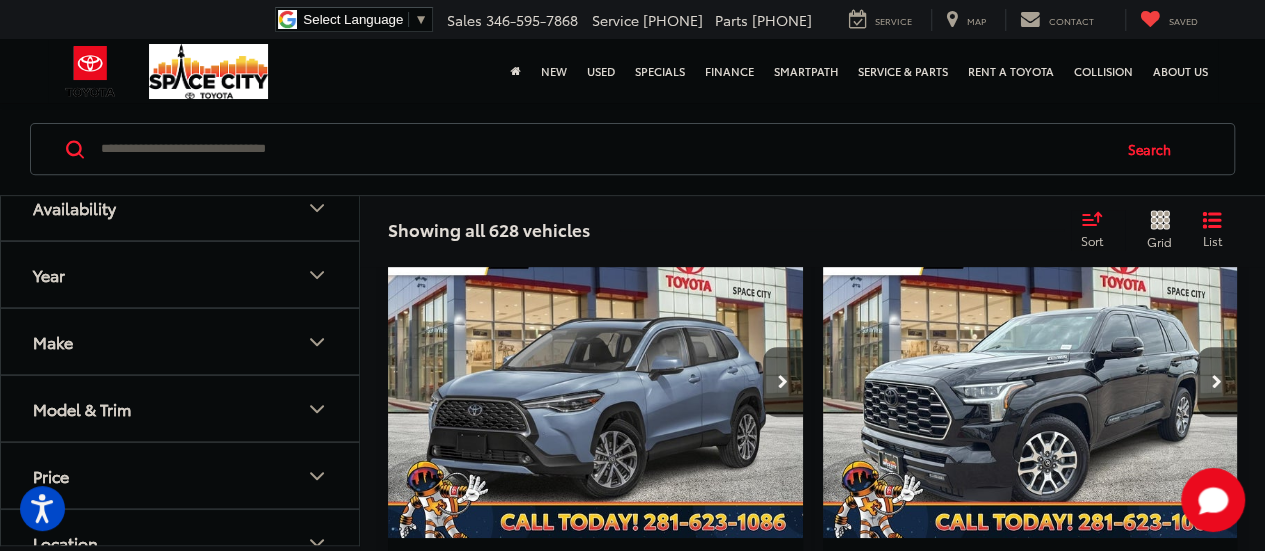 click on "Year" at bounding box center [181, 275] 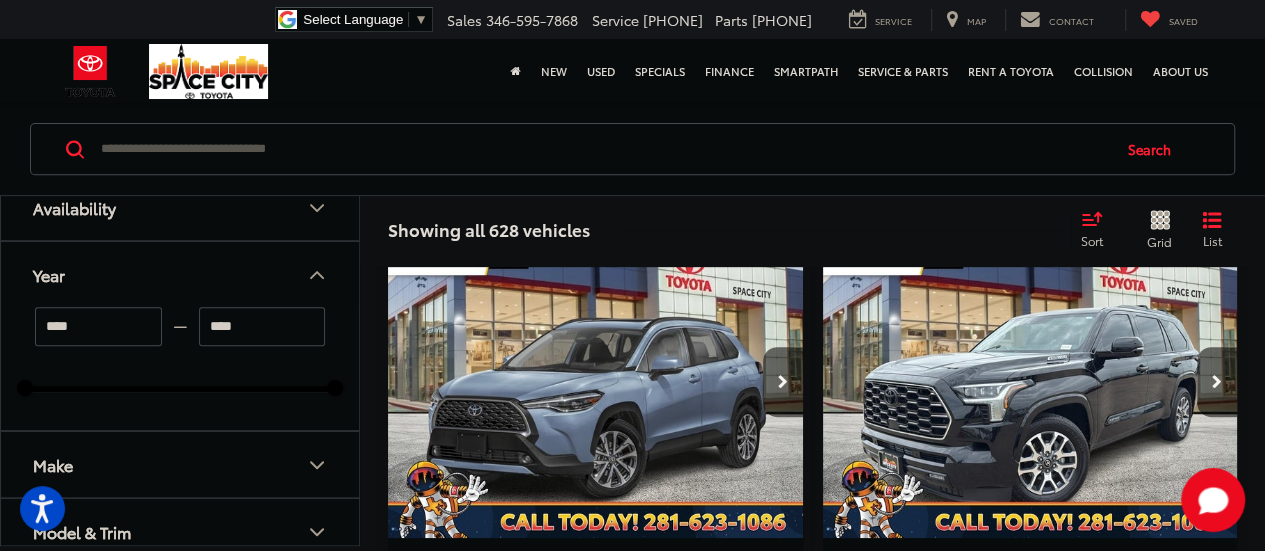 type on "****" 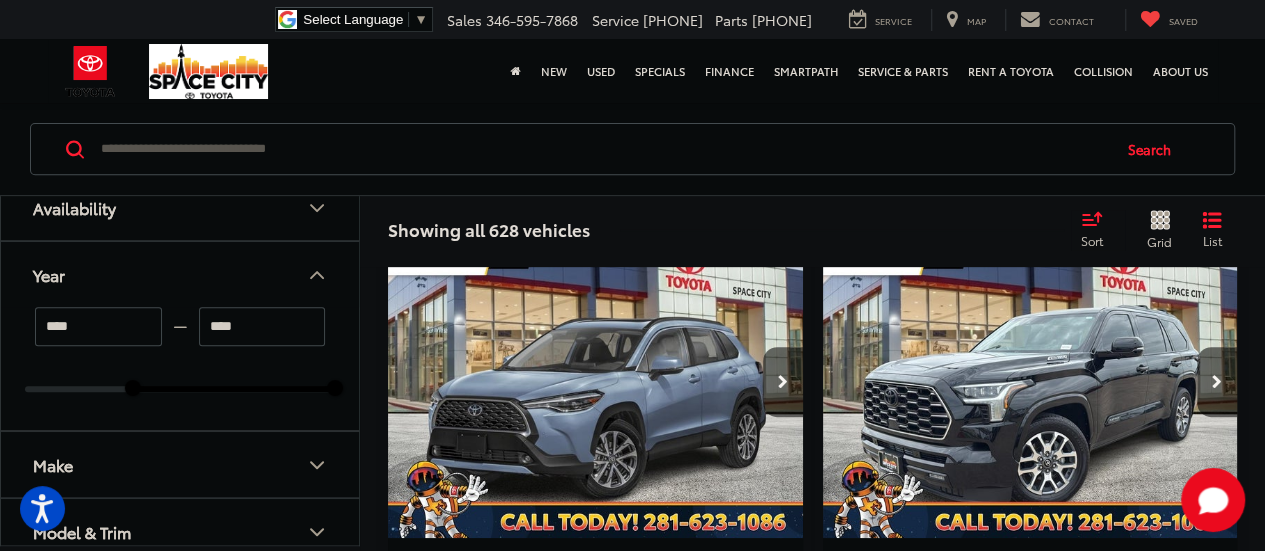 click at bounding box center (234, 390) 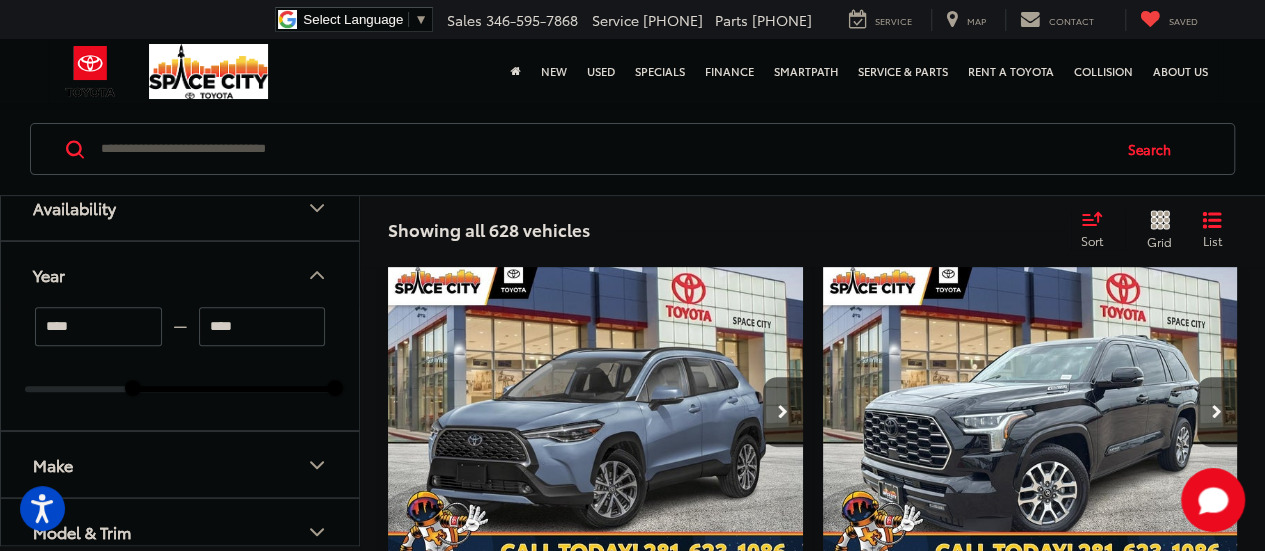 scroll, scrollTop: 282, scrollLeft: 0, axis: vertical 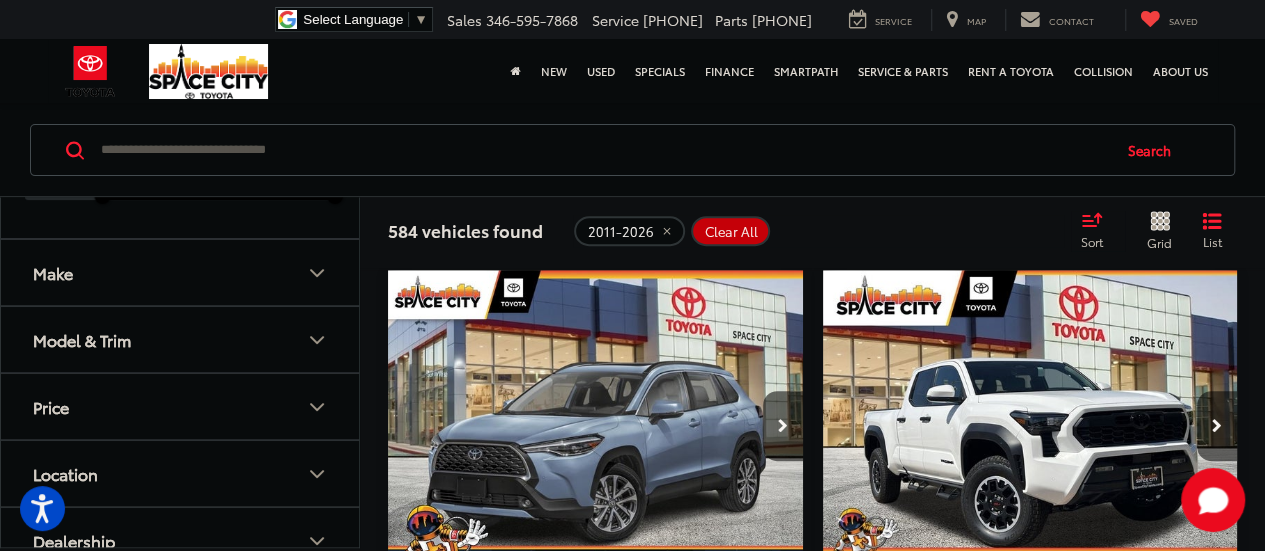 click on "Price" at bounding box center [181, 406] 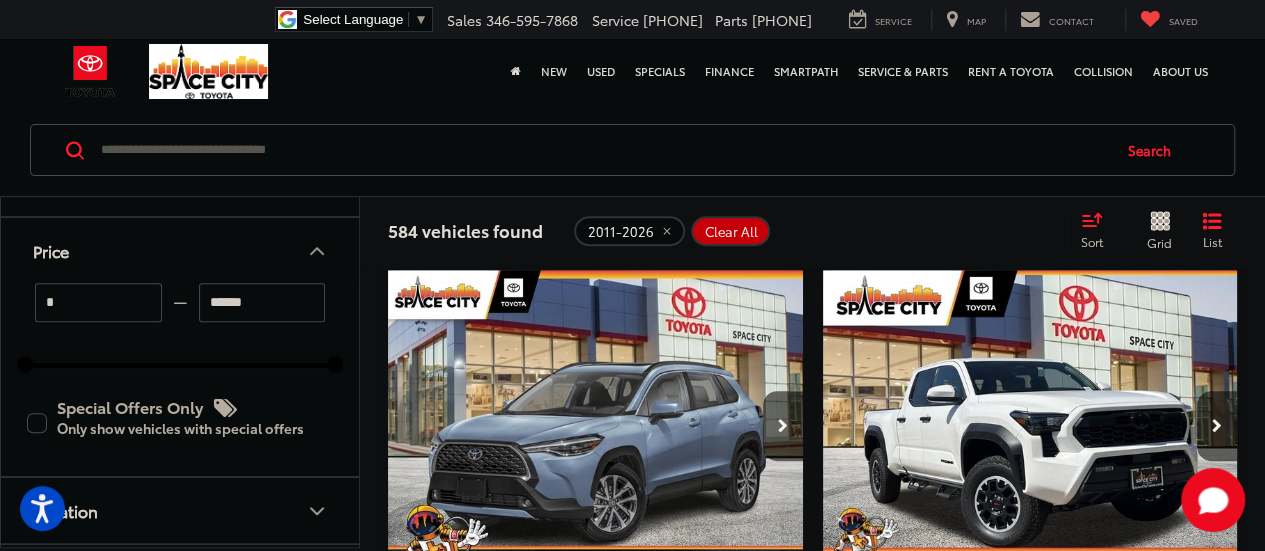 scroll, scrollTop: 447, scrollLeft: 0, axis: vertical 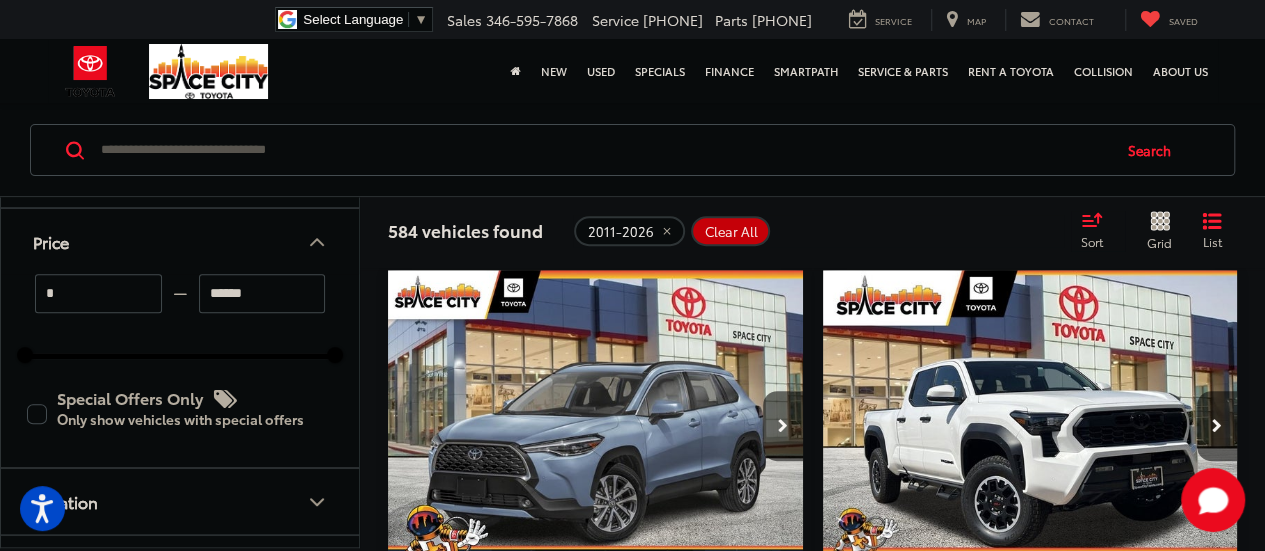 click on "* — ****** 0 91000" at bounding box center (180, 316) 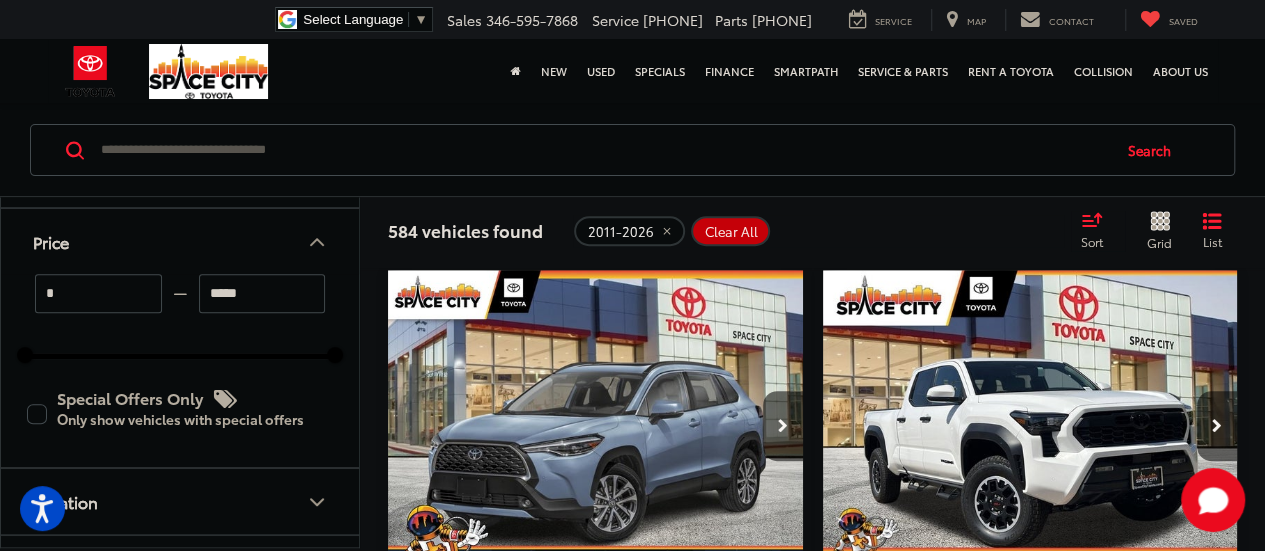 type on "******" 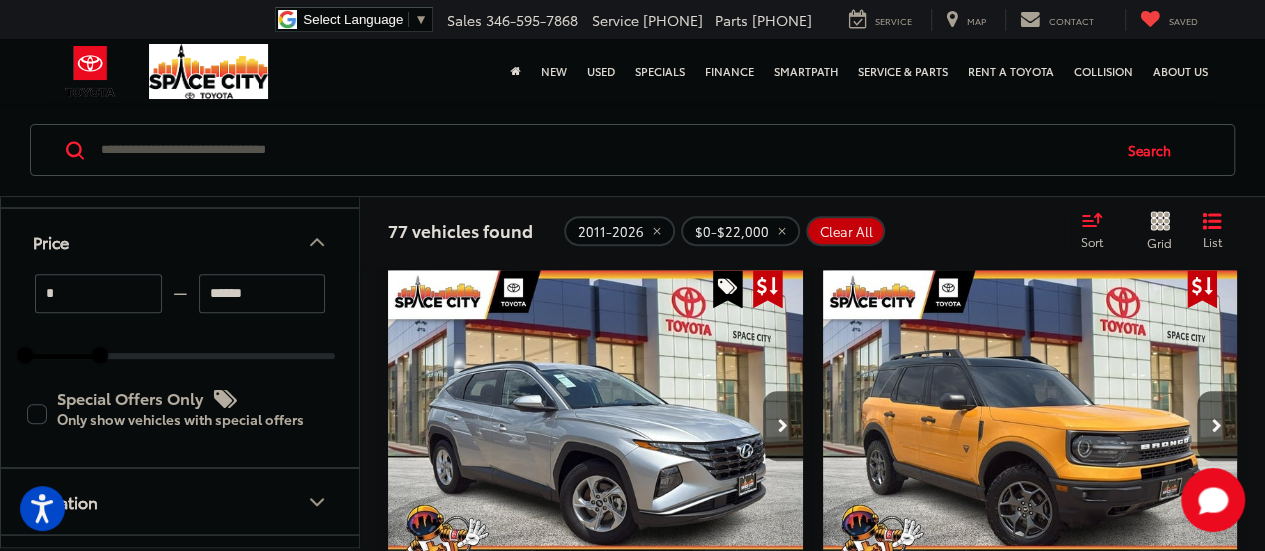 click on "Price" at bounding box center (181, 241) 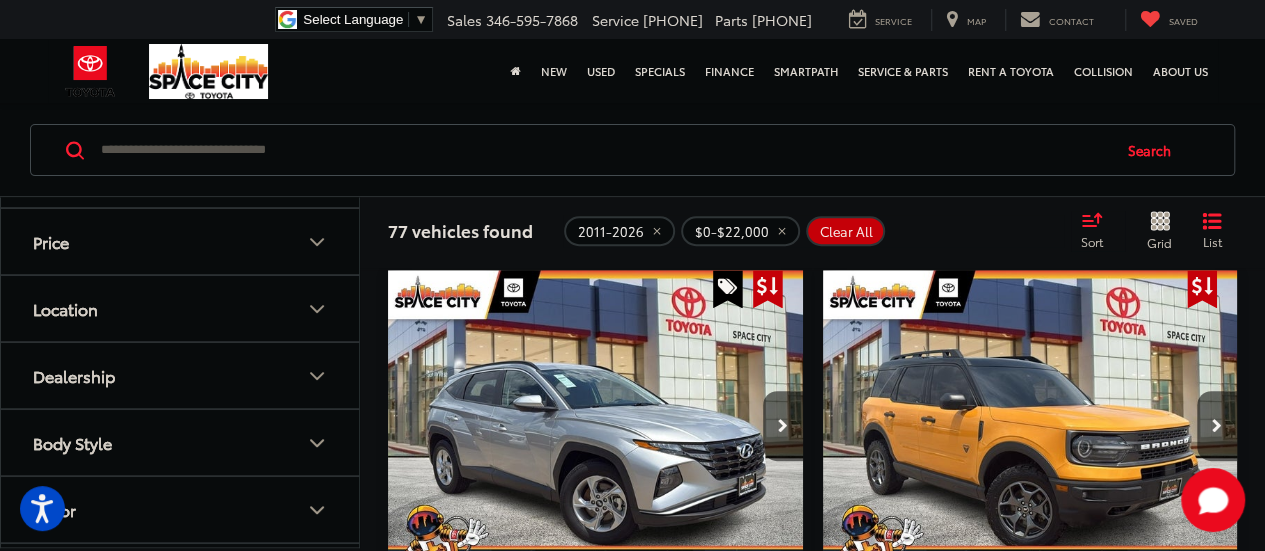 click on "Body Style" at bounding box center (181, 442) 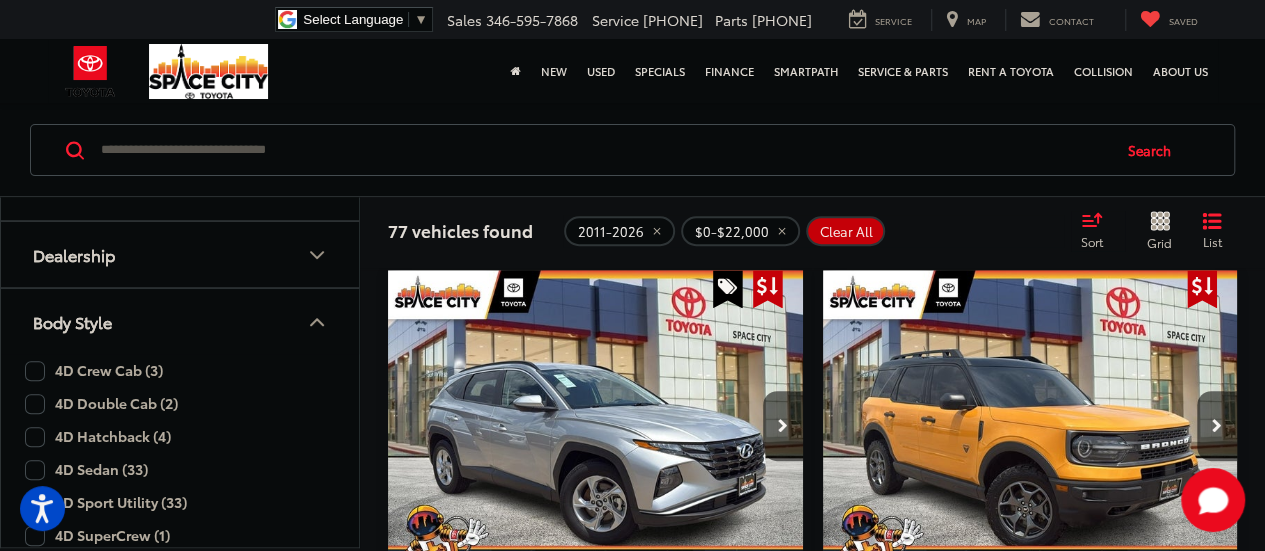 scroll, scrollTop: 570, scrollLeft: 0, axis: vertical 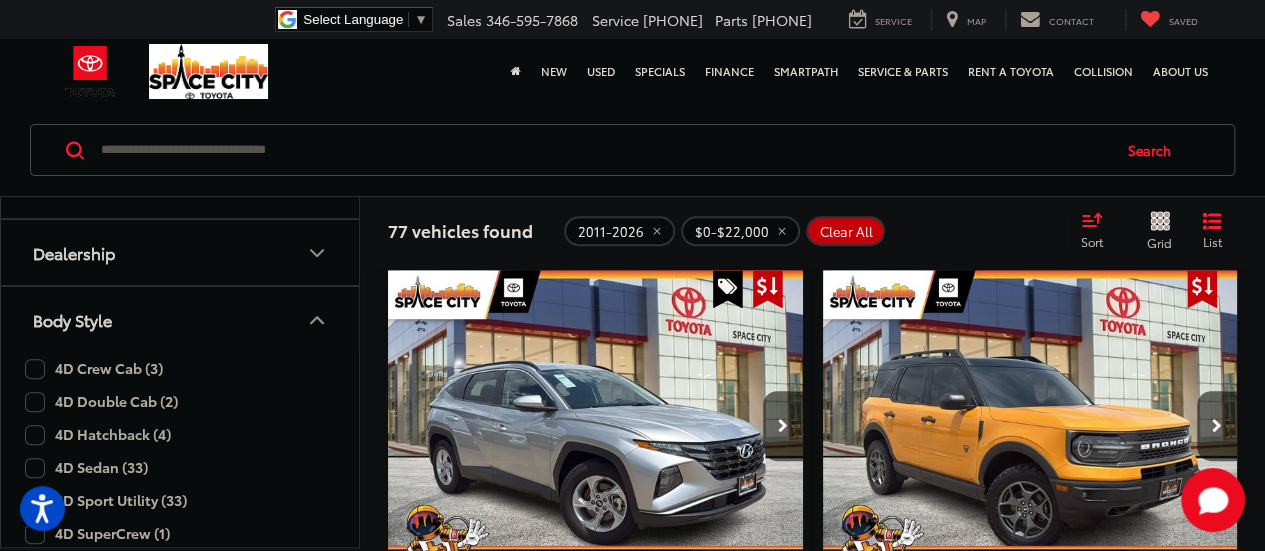 click on "4D Sedan (33)" 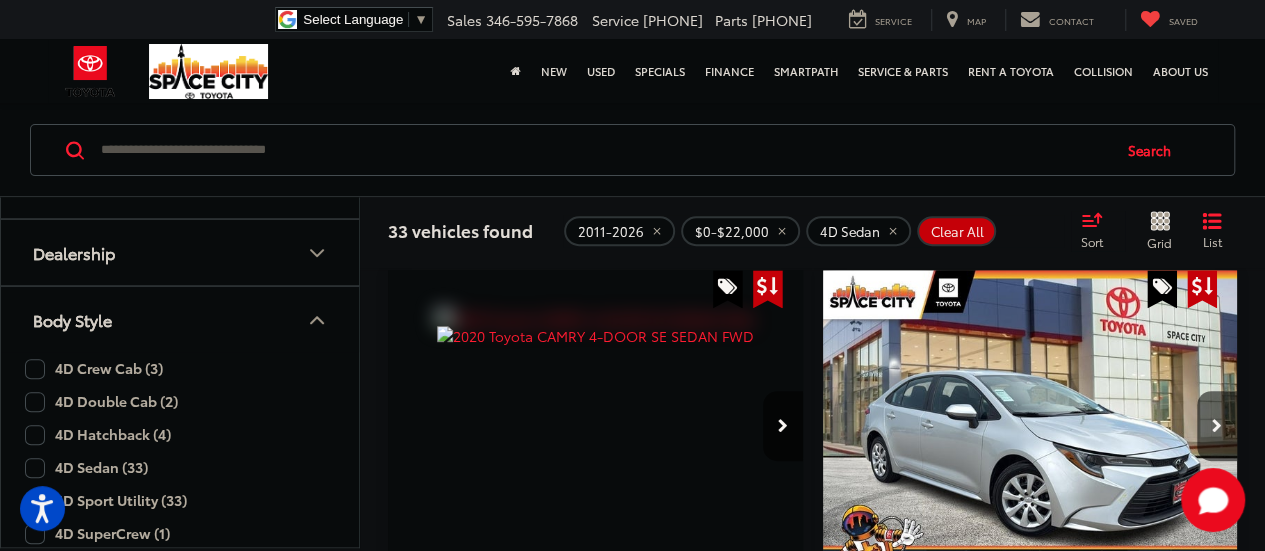 click 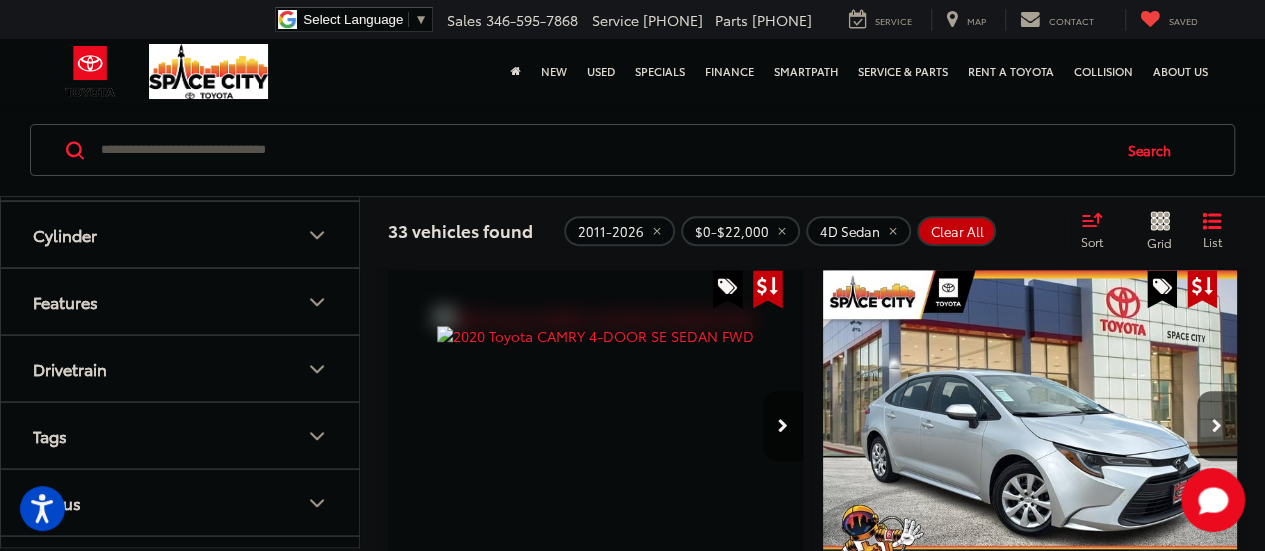 scroll, scrollTop: 857, scrollLeft: 0, axis: vertical 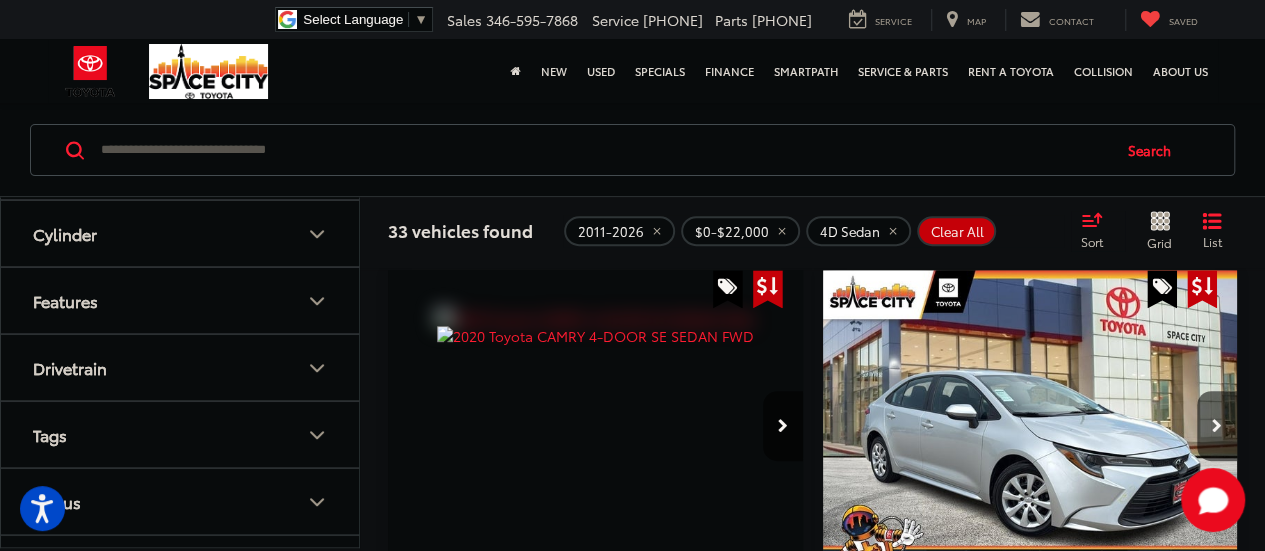 click on "Features" at bounding box center [181, 300] 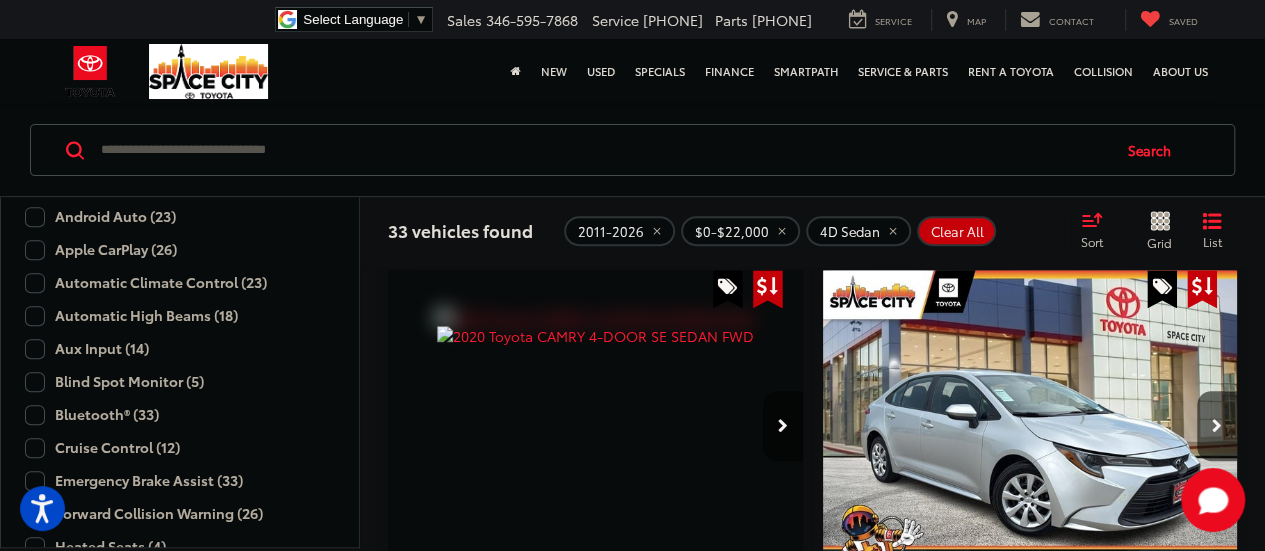 scroll, scrollTop: 1057, scrollLeft: 0, axis: vertical 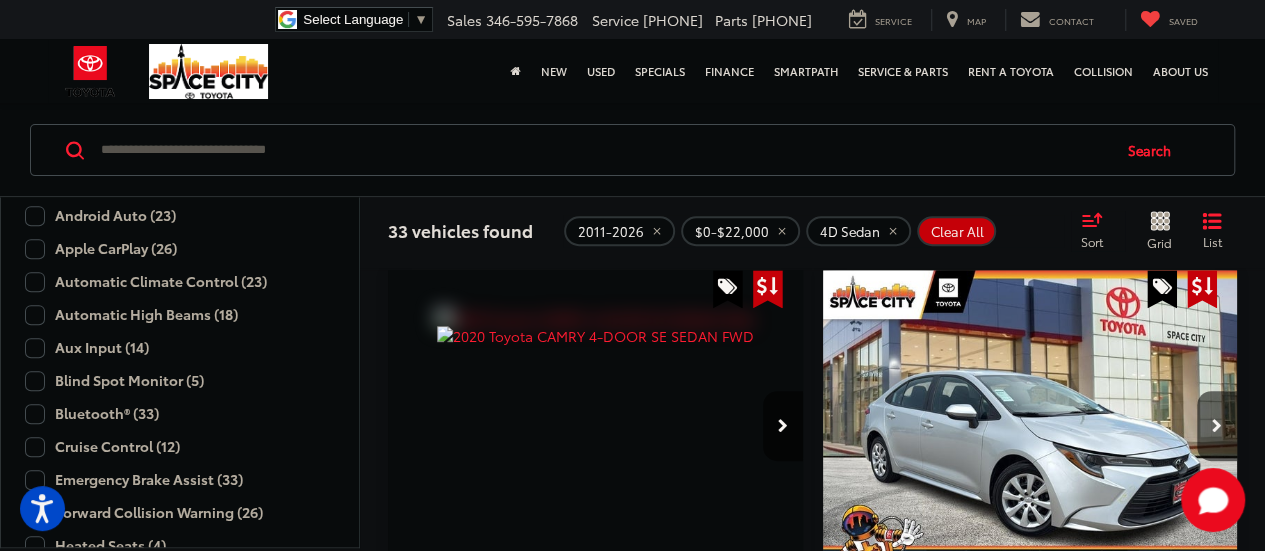 click on "Blind Spot Monitor (5)" 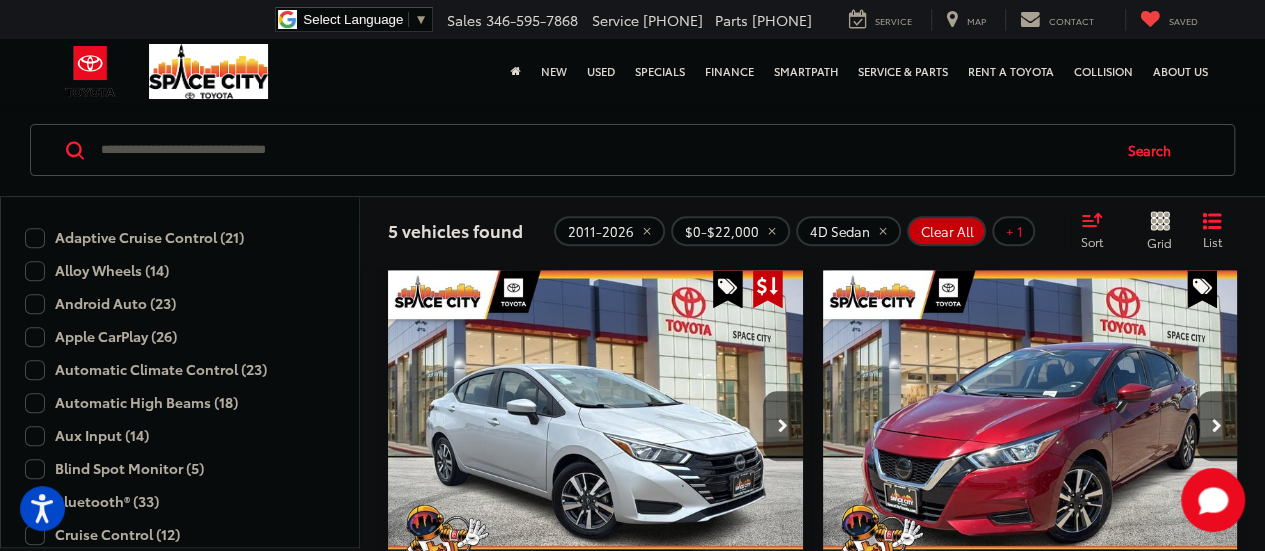 scroll, scrollTop: 958, scrollLeft: 0, axis: vertical 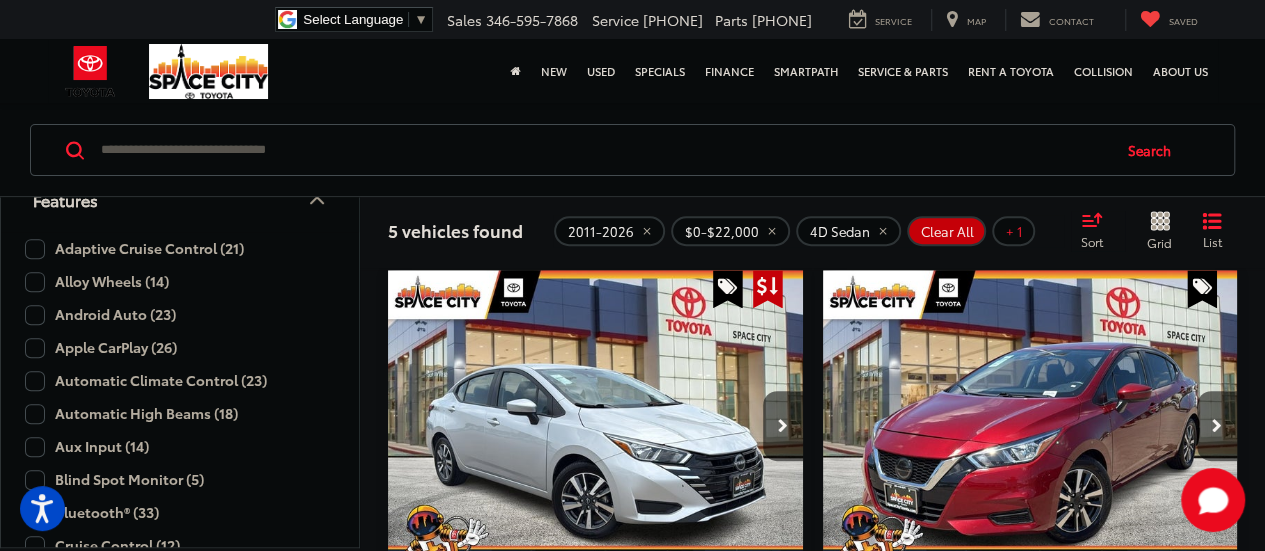 click on "Apple CarPlay (26)" 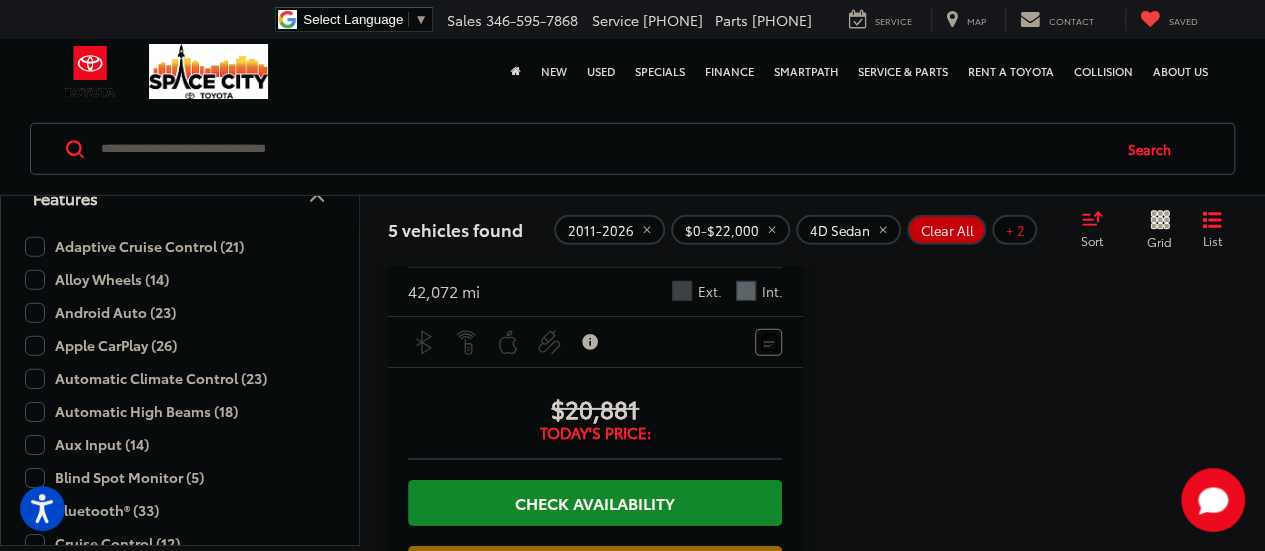 scroll, scrollTop: 2924, scrollLeft: 0, axis: vertical 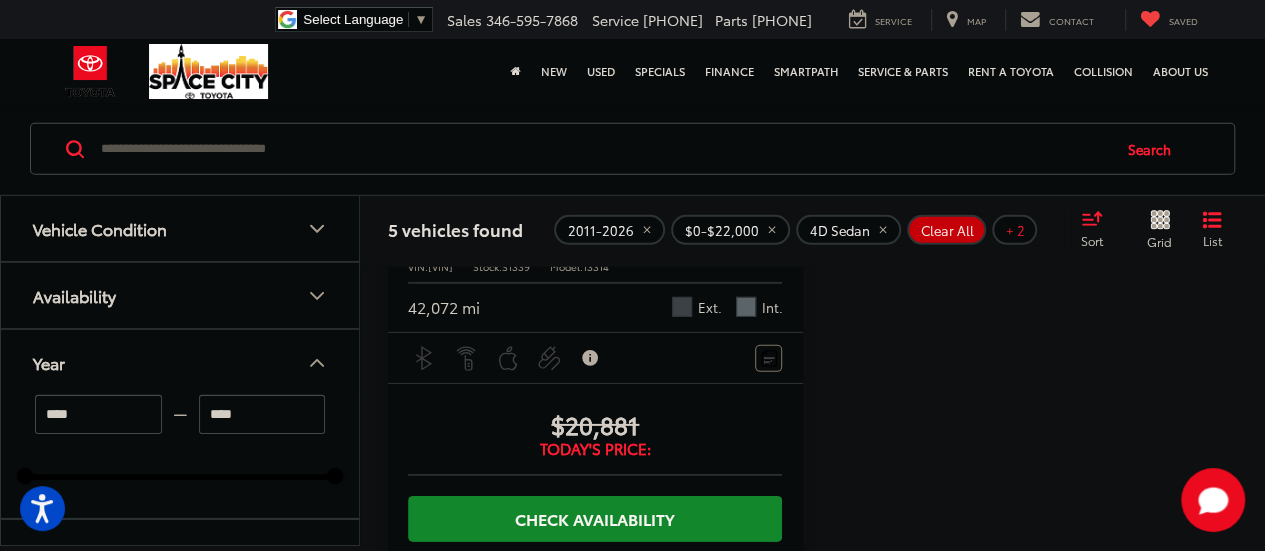 type on "****" 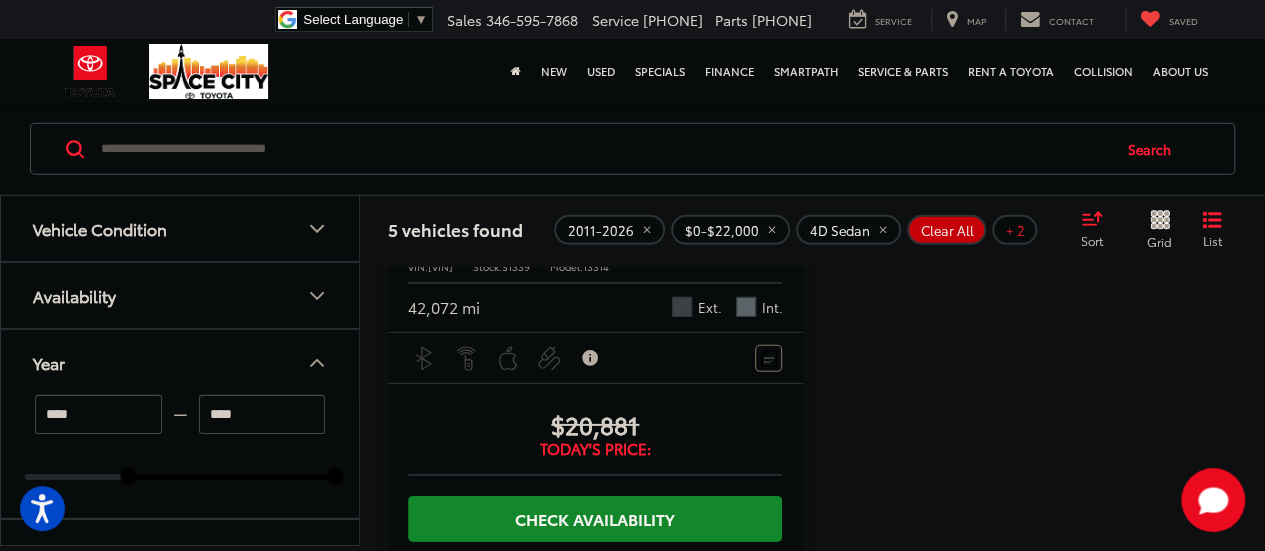 click at bounding box center (231, 478) 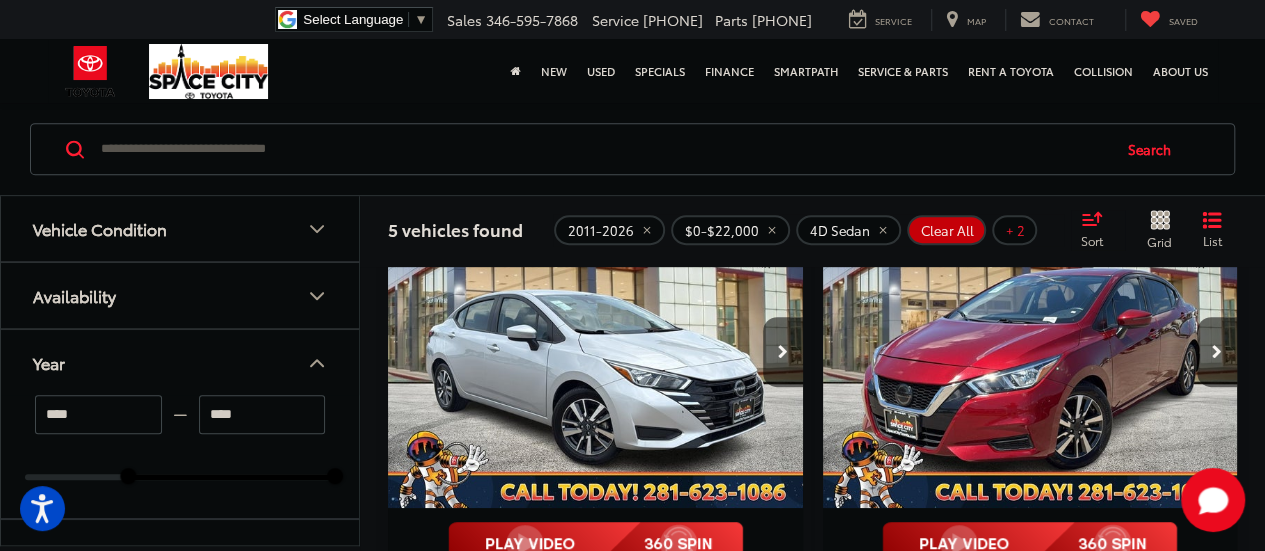 scroll, scrollTop: 282, scrollLeft: 0, axis: vertical 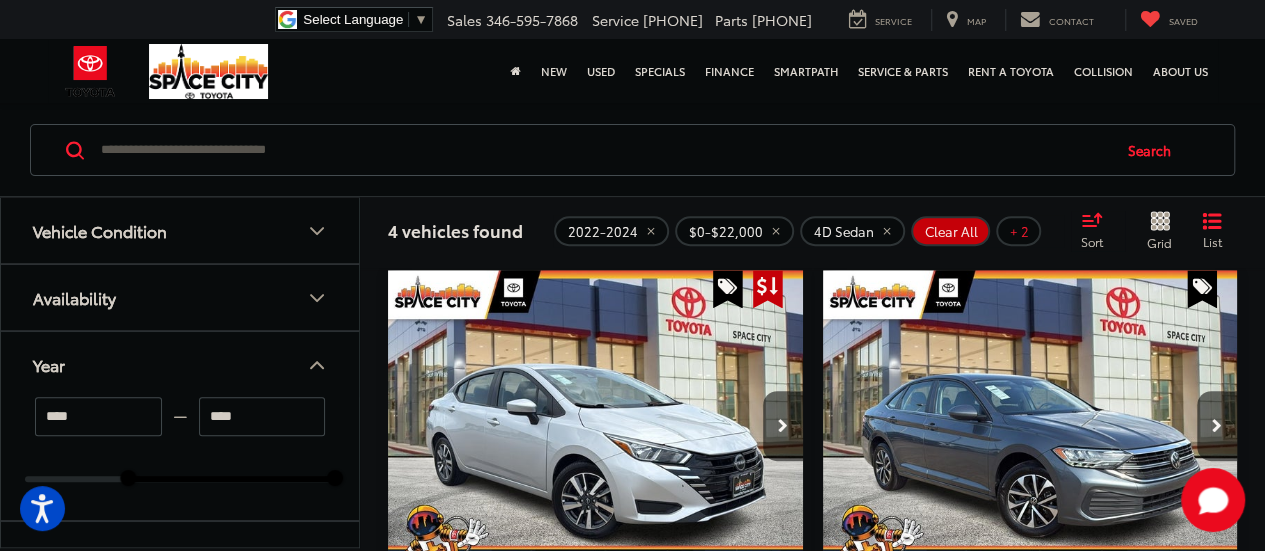 click on "Year" at bounding box center [181, 364] 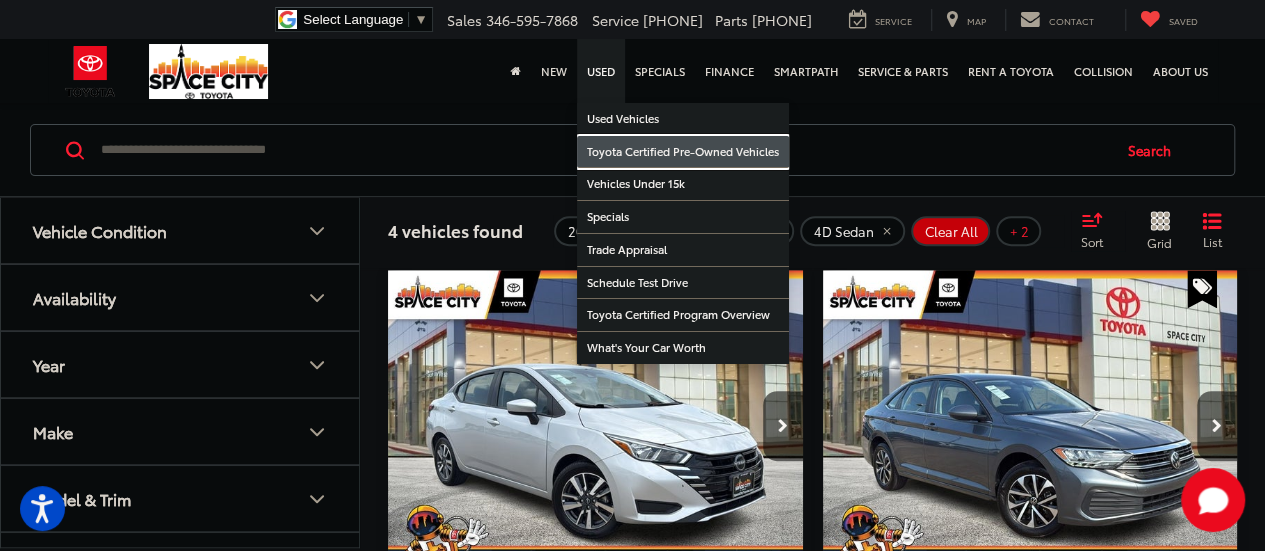 click on "Toyota Certified Pre-Owned Vehicles" at bounding box center [683, 152] 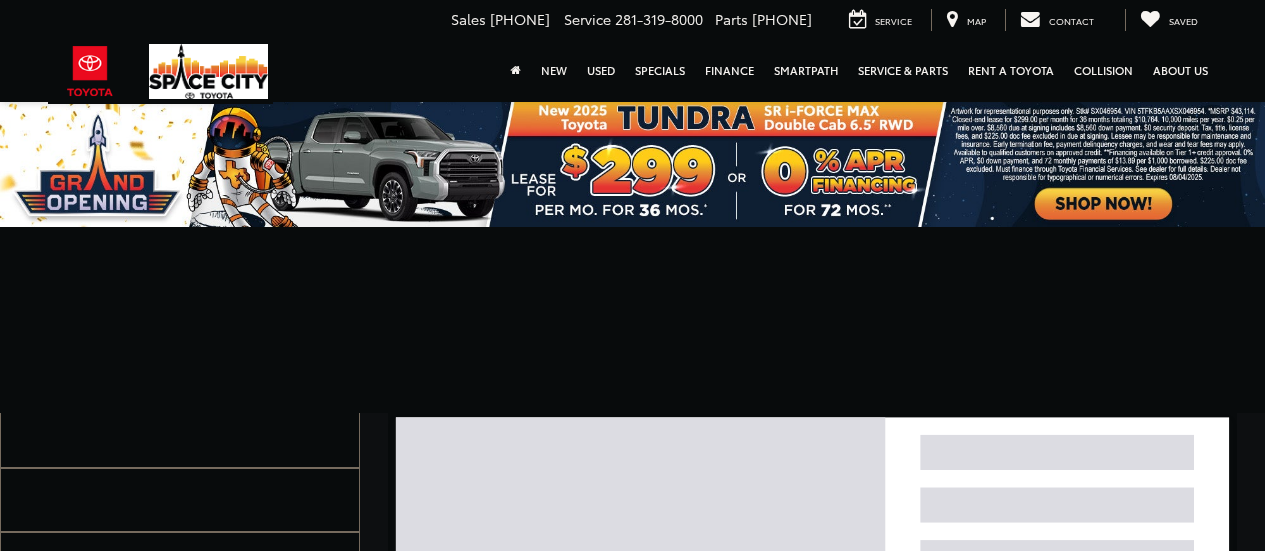 scroll, scrollTop: 0, scrollLeft: 0, axis: both 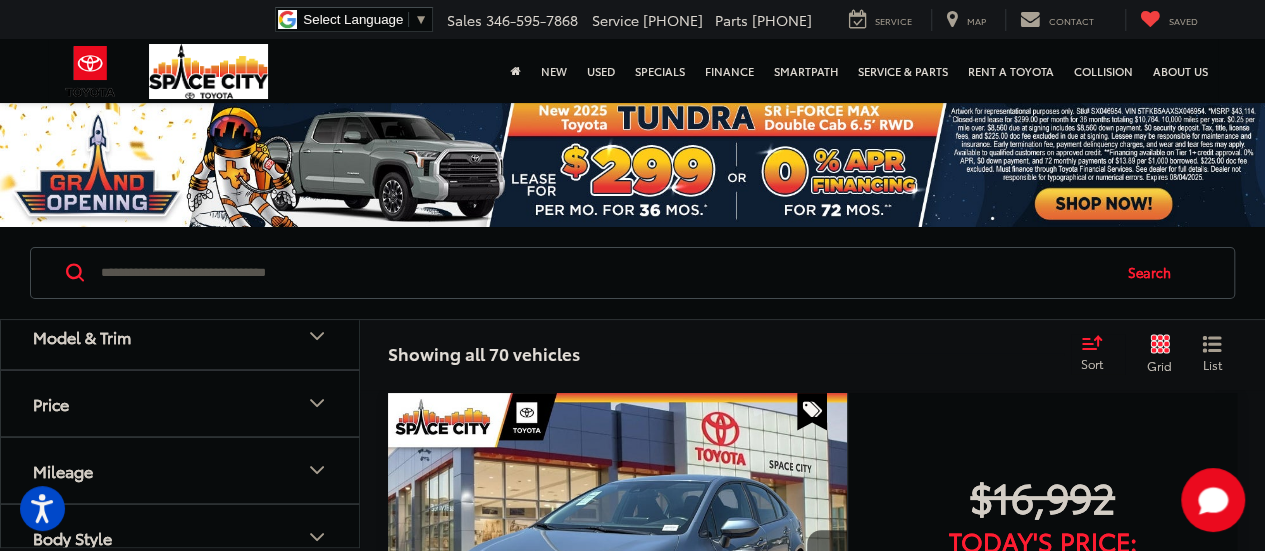 click on "Price" at bounding box center (181, 403) 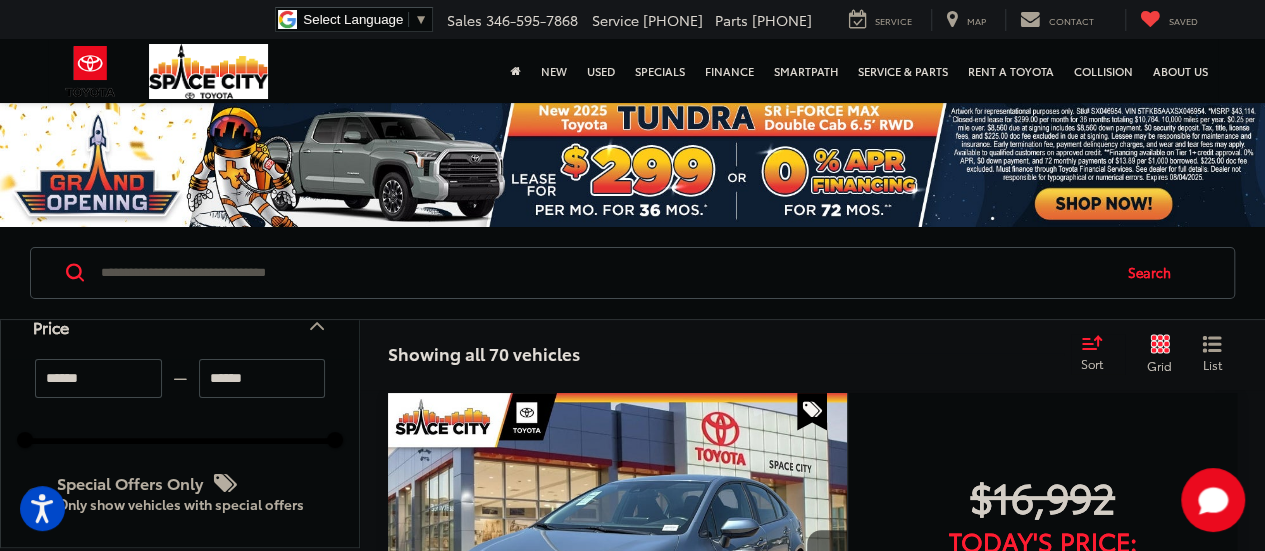 scroll, scrollTop: 234, scrollLeft: 0, axis: vertical 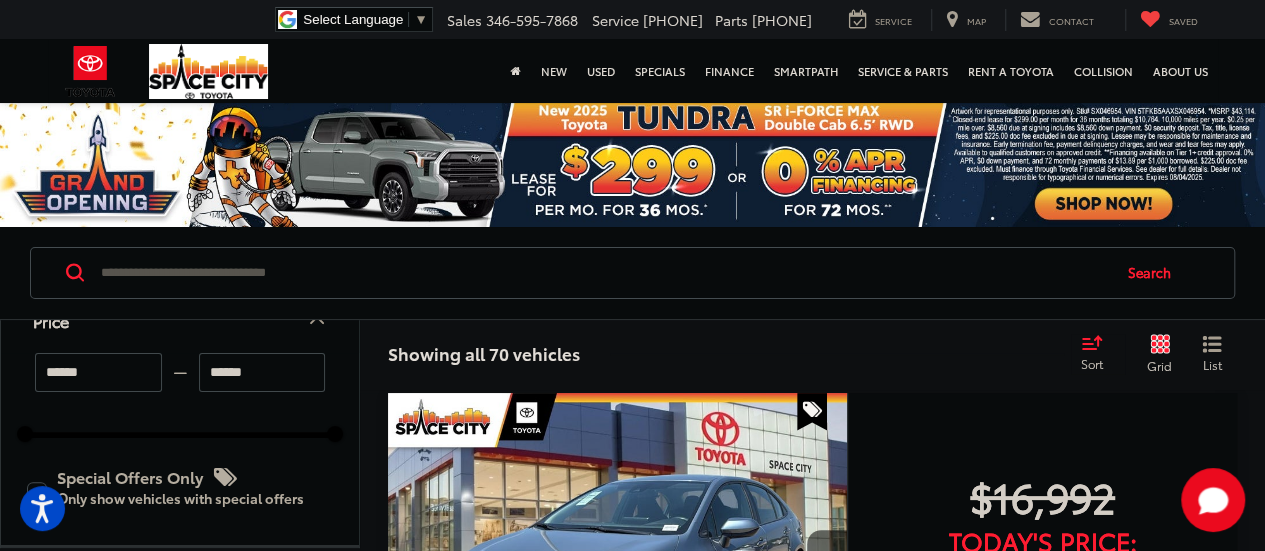 click at bounding box center (180, 435) 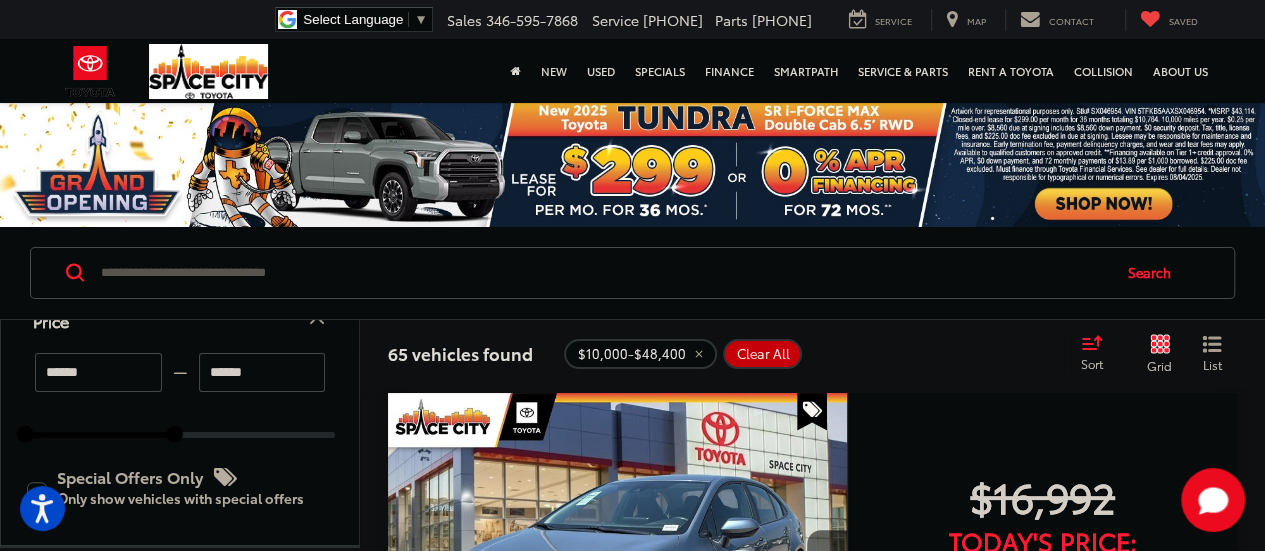 click at bounding box center [99, 435] 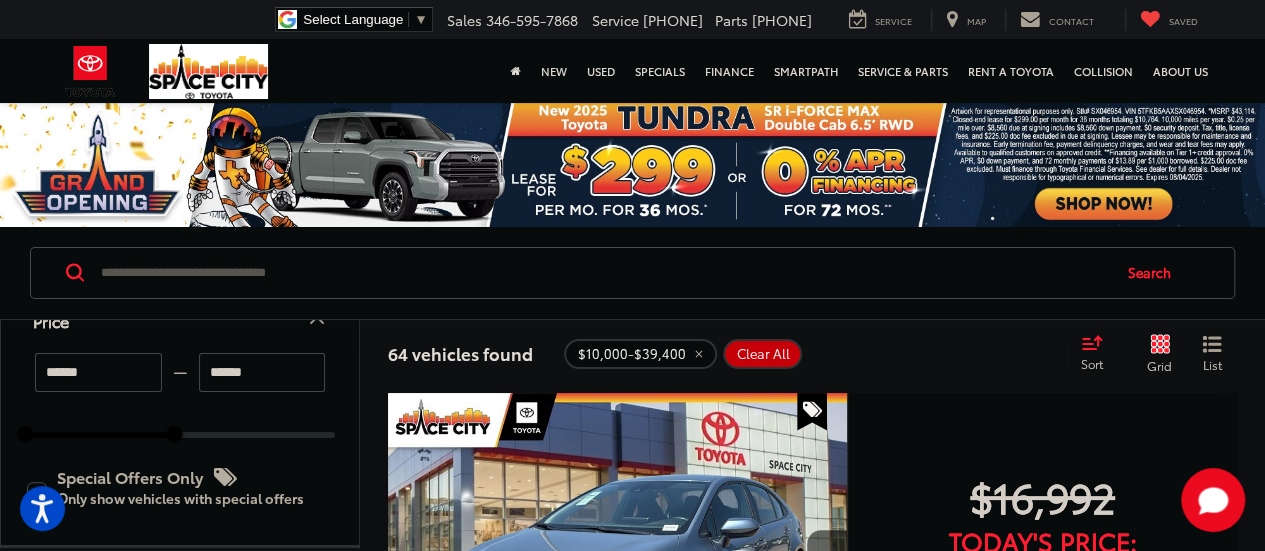 click at bounding box center [99, 435] 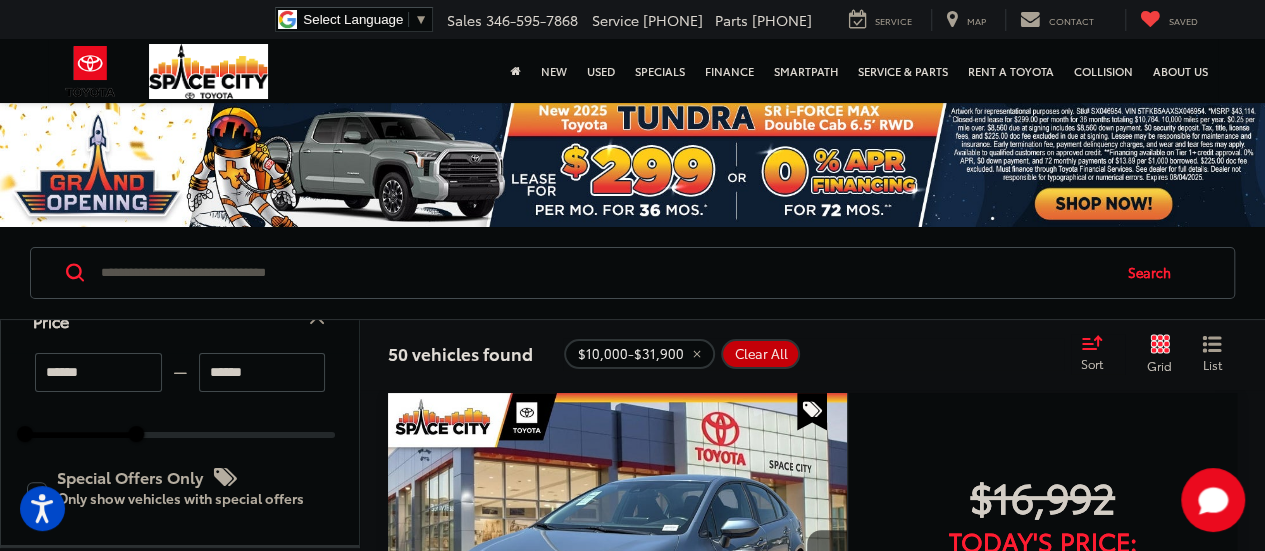 type on "******" 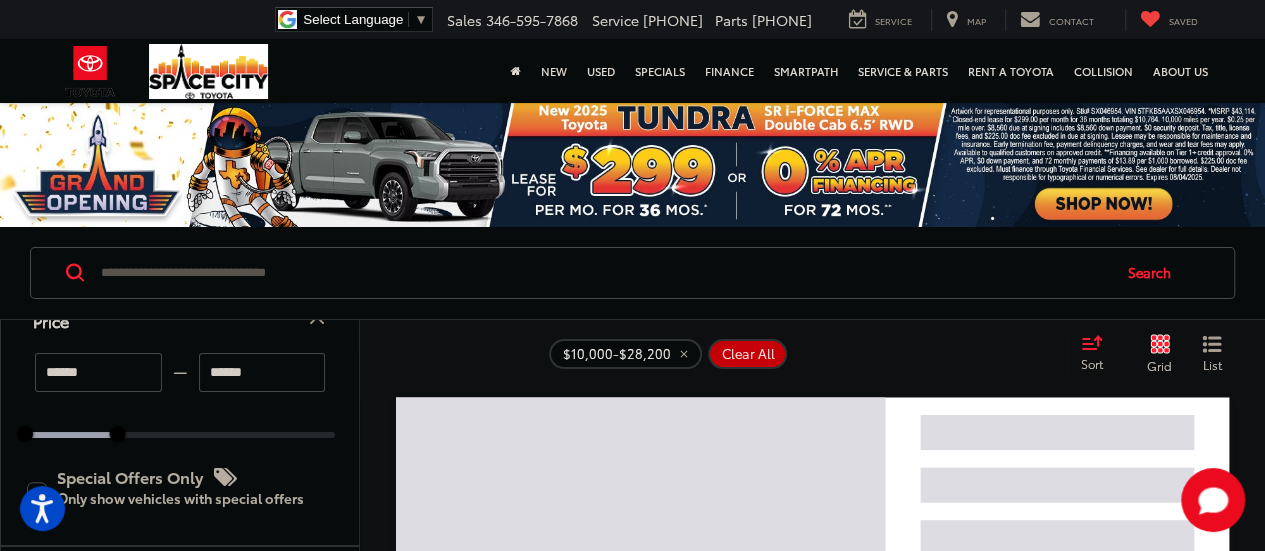 scroll, scrollTop: 240, scrollLeft: 0, axis: vertical 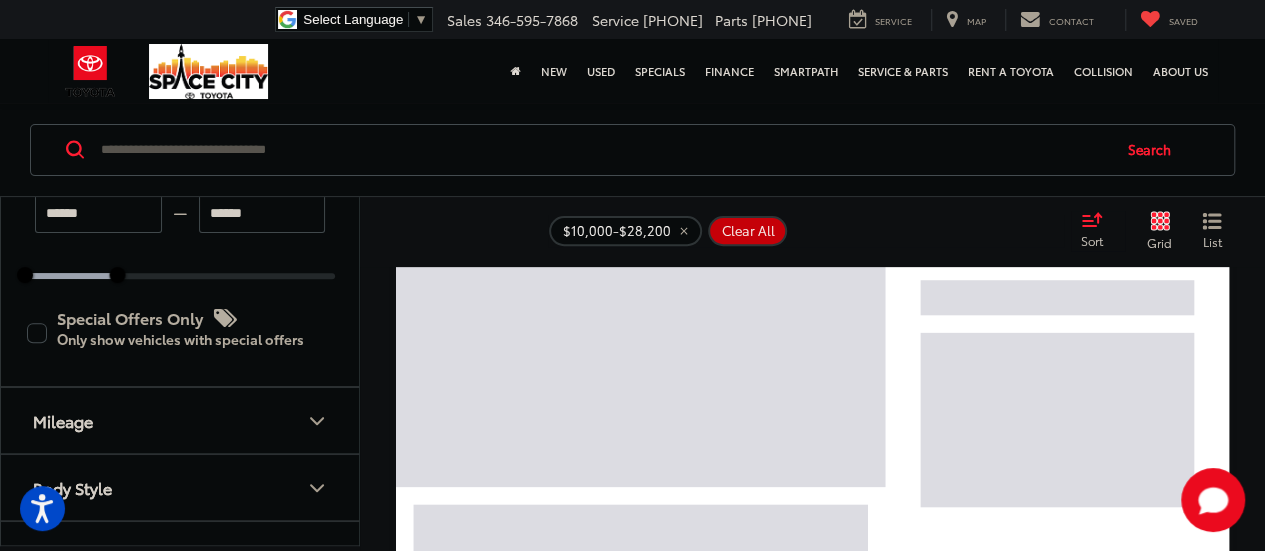 click on "Mileage" at bounding box center [181, 420] 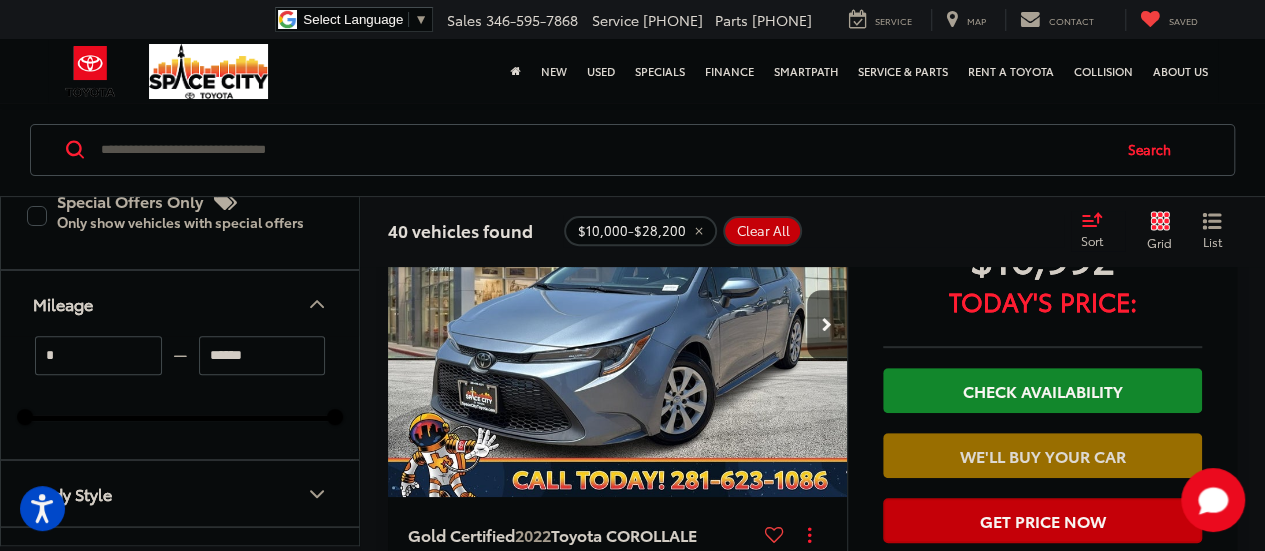 scroll, scrollTop: 395, scrollLeft: 0, axis: vertical 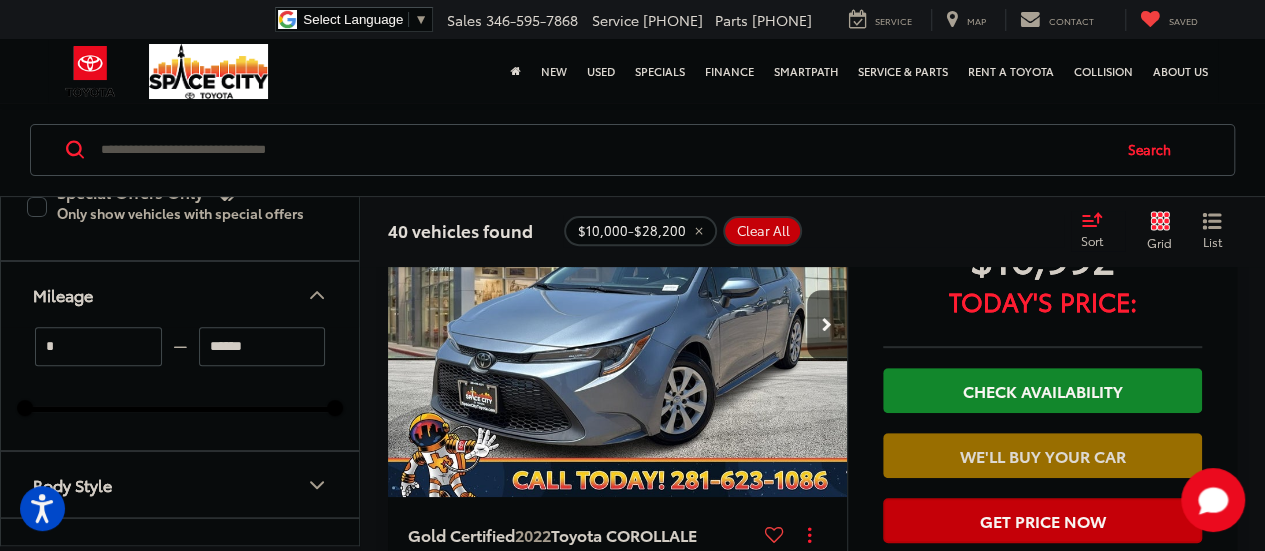click at bounding box center (180, 409) 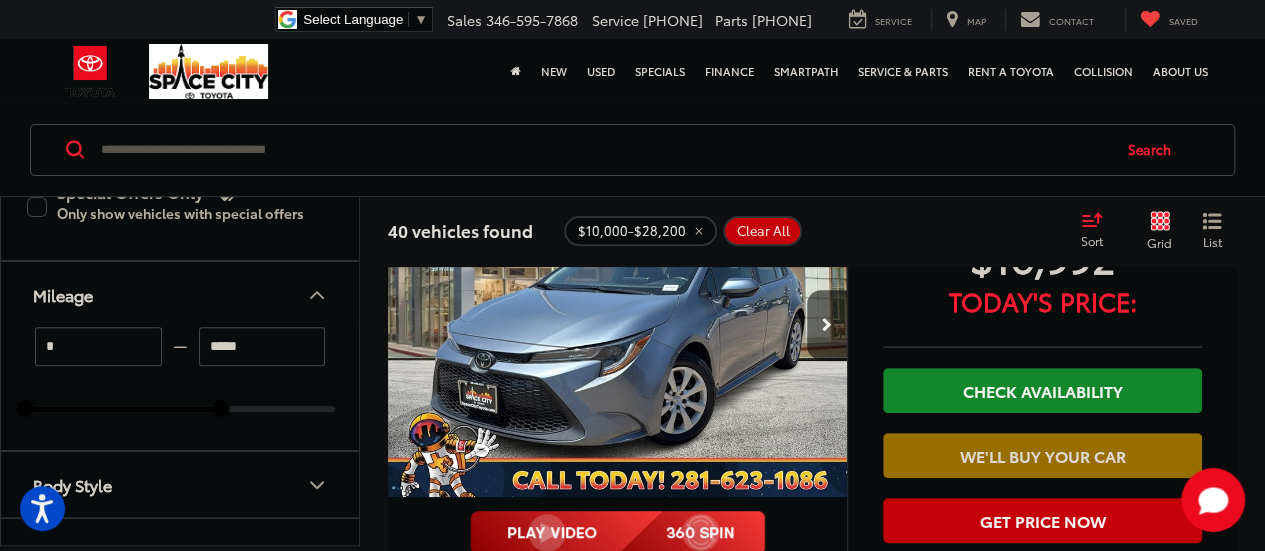 scroll, scrollTop: 122, scrollLeft: 0, axis: vertical 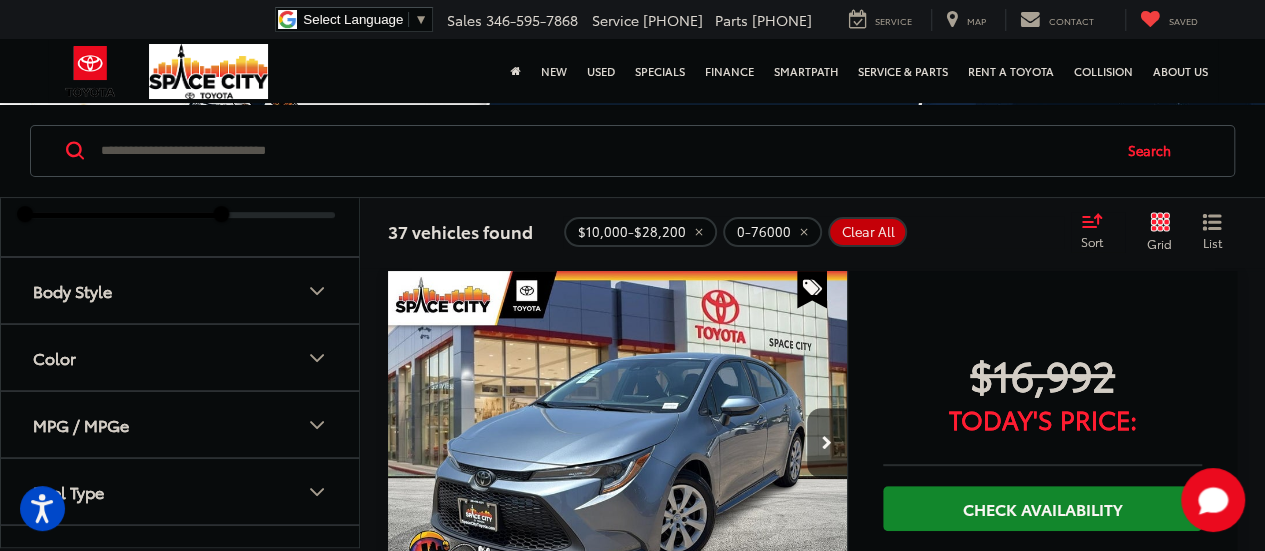 click on "Body Style" at bounding box center (181, 290) 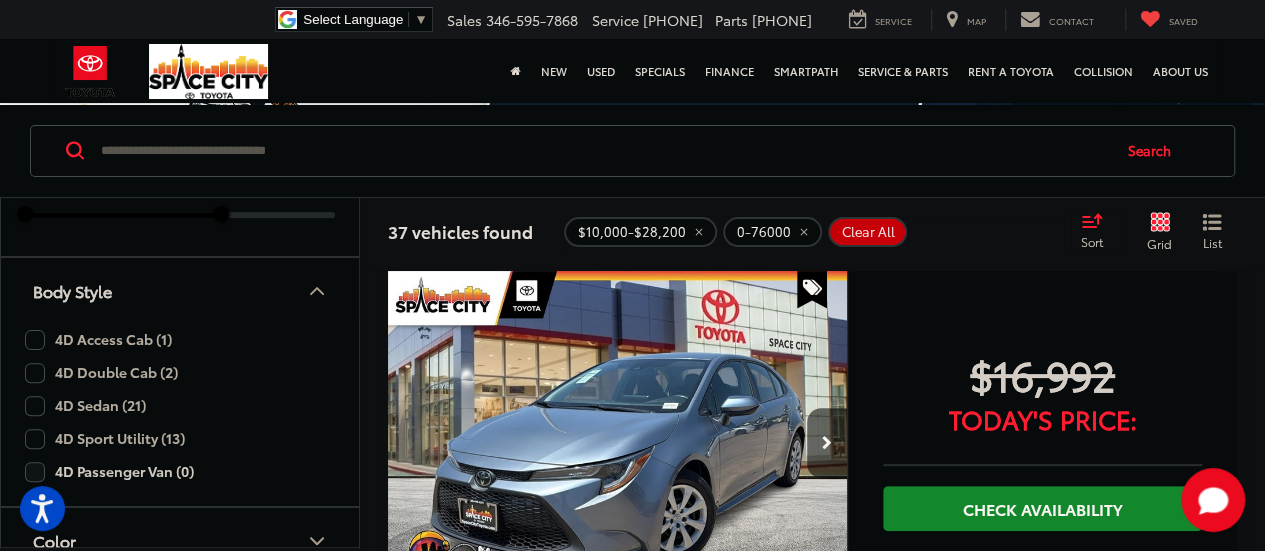 click on "4D Sedan (21)" 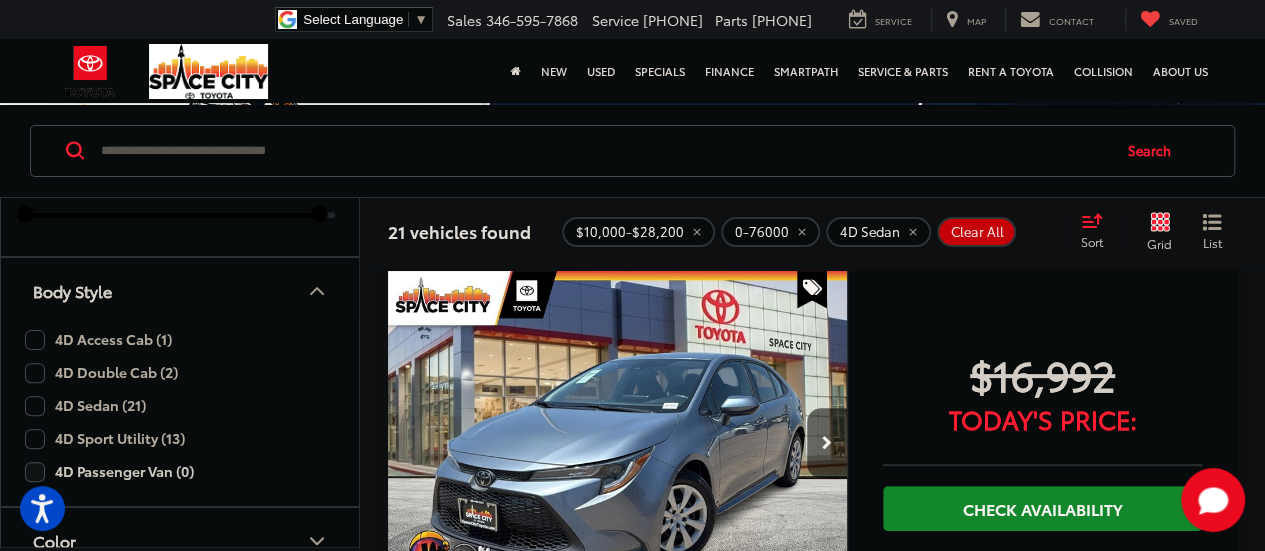 click on "Body Style" at bounding box center (181, 290) 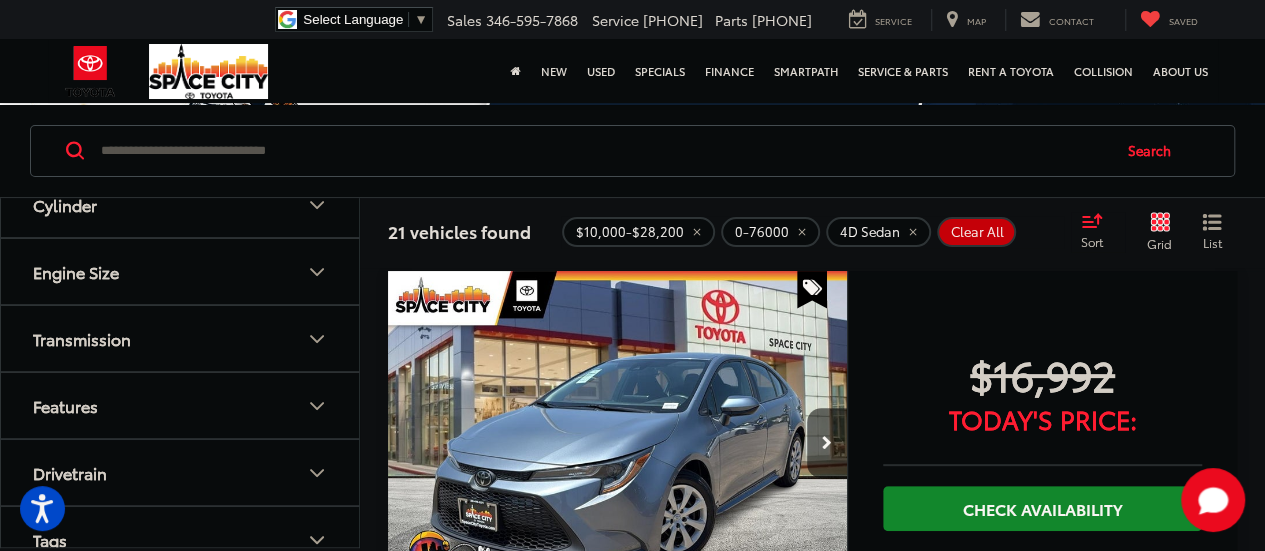 click on "Features" at bounding box center (181, 405) 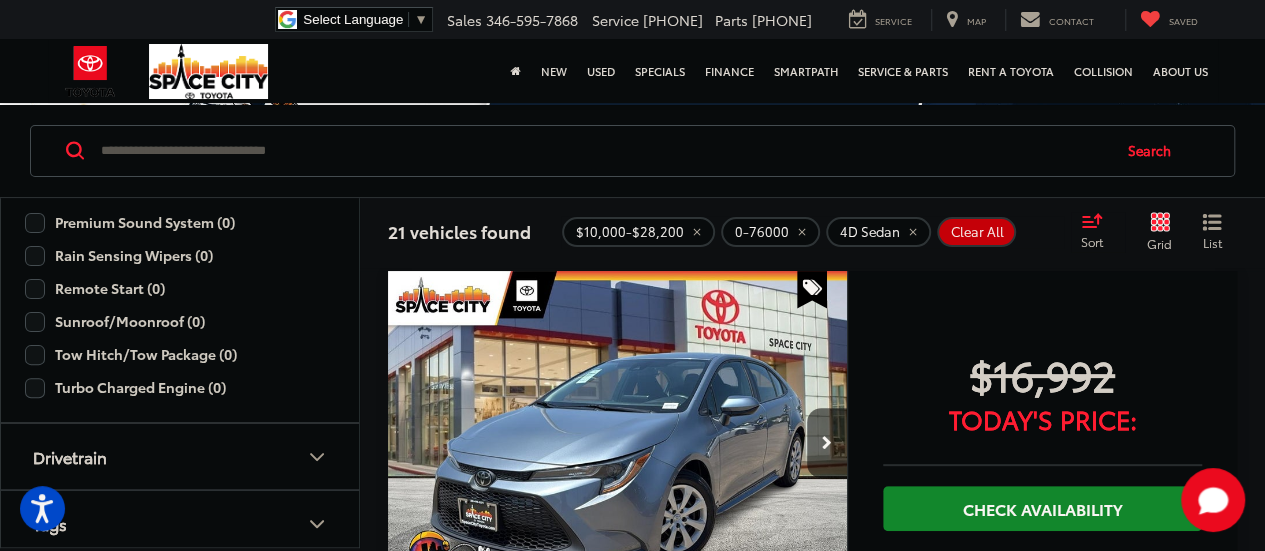 scroll, scrollTop: 2137, scrollLeft: 0, axis: vertical 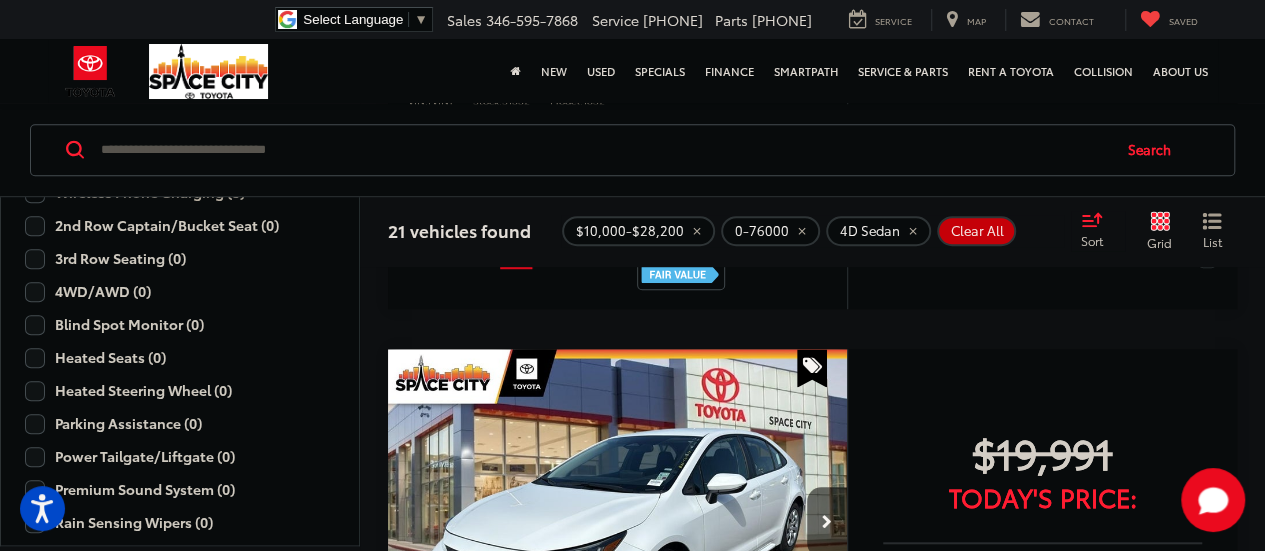 click on "Blind Spot Monitor (0)" 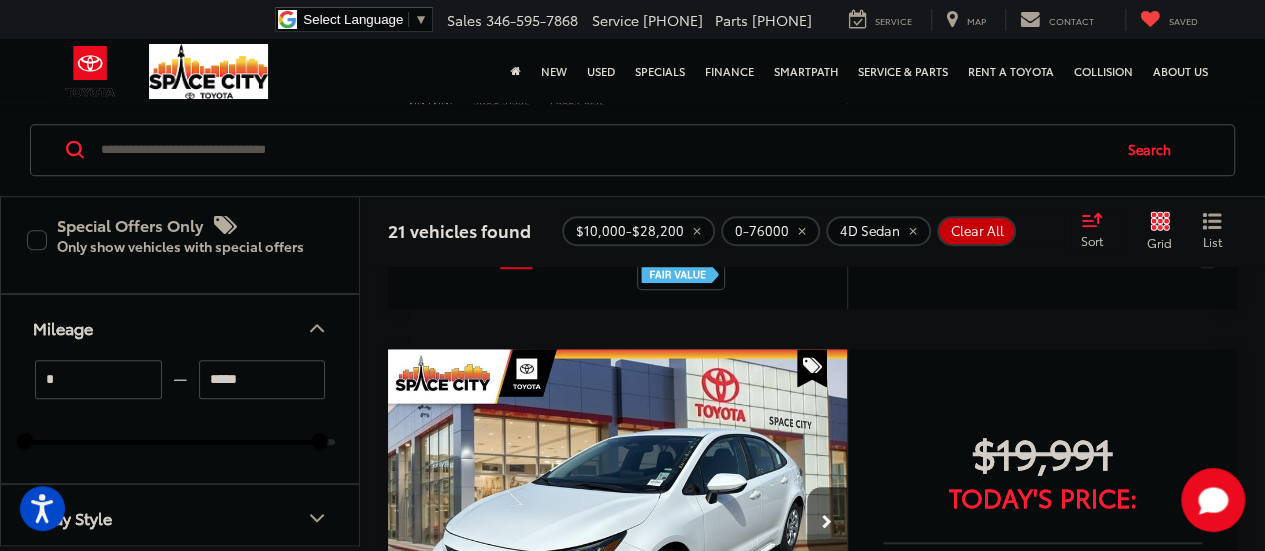 scroll, scrollTop: 359, scrollLeft: 0, axis: vertical 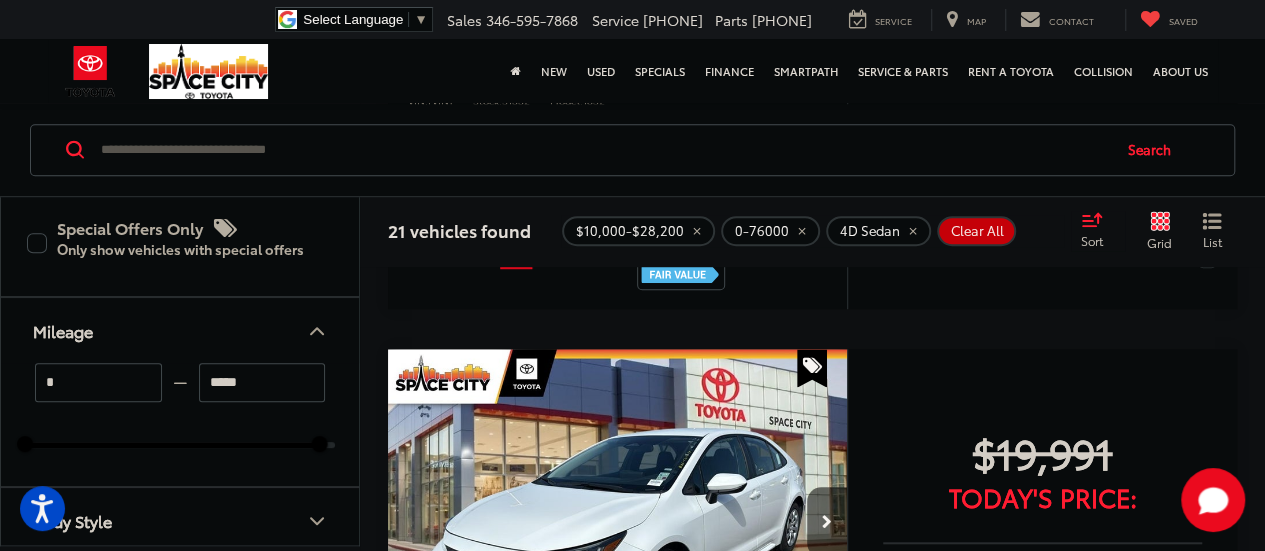 click on "Mileage" at bounding box center [181, 330] 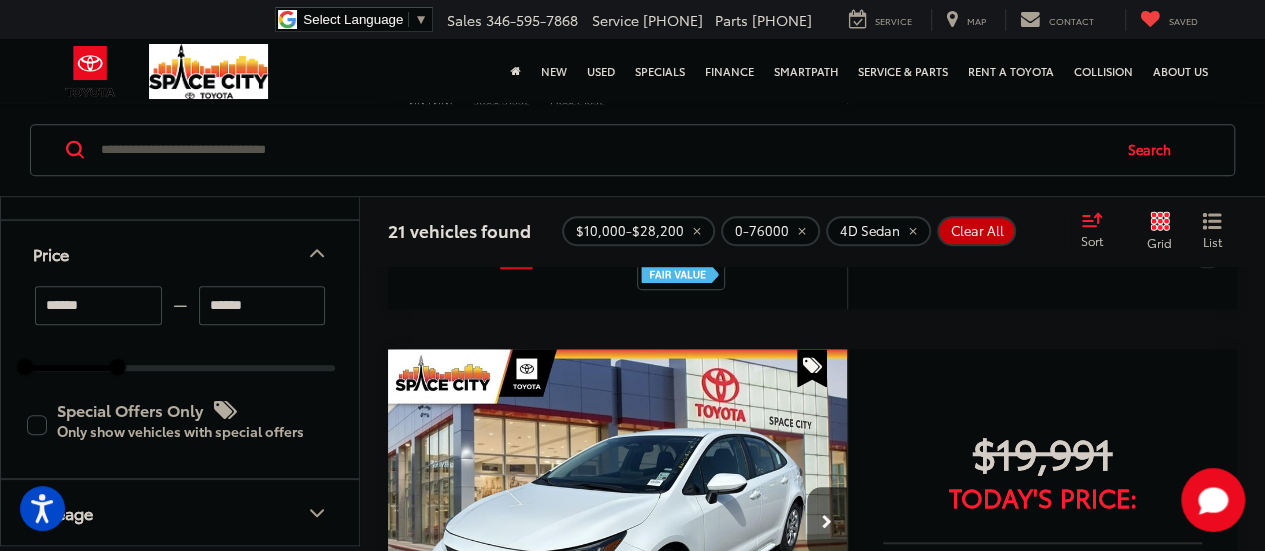 scroll, scrollTop: 167, scrollLeft: 0, axis: vertical 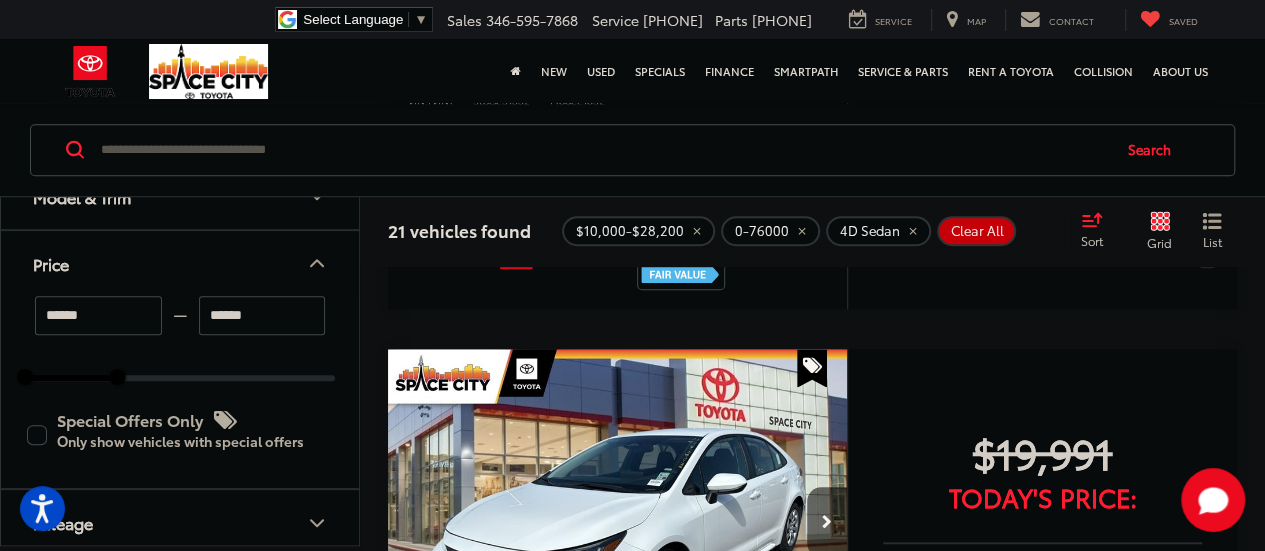 type on "******" 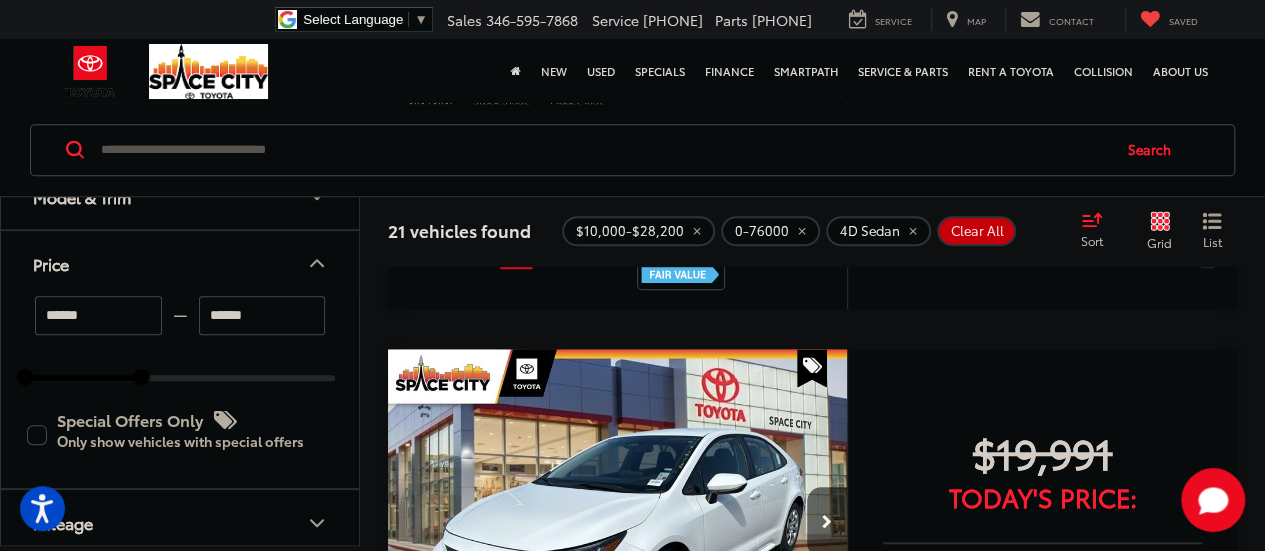 click at bounding box center (180, 378) 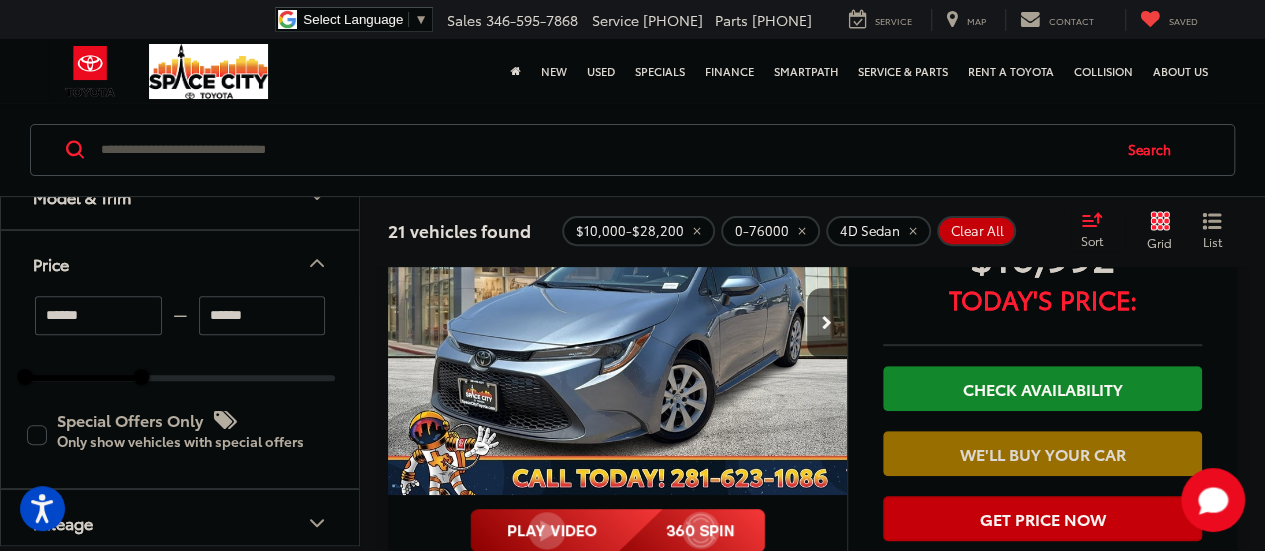 scroll, scrollTop: 122, scrollLeft: 0, axis: vertical 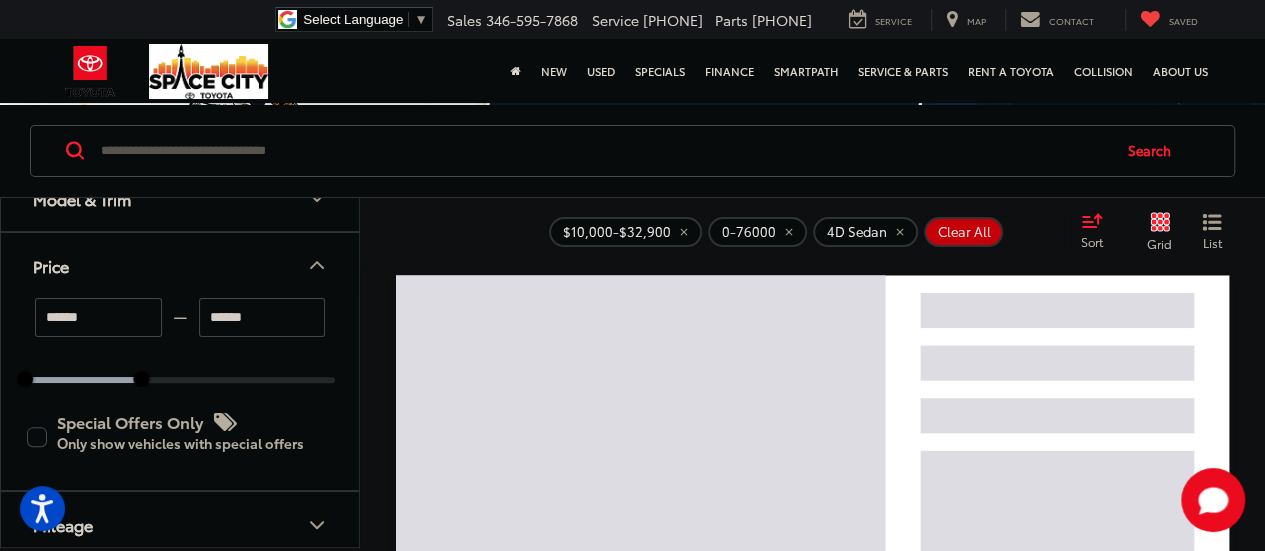 click on "Price" at bounding box center [181, 265] 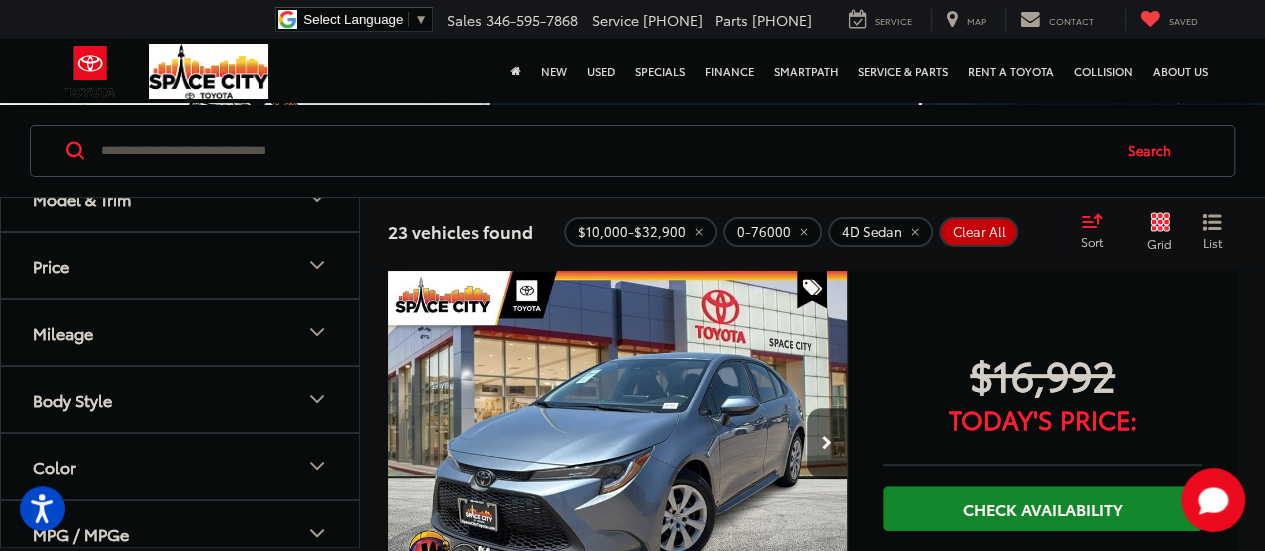 click on "Mileage" at bounding box center [181, 332] 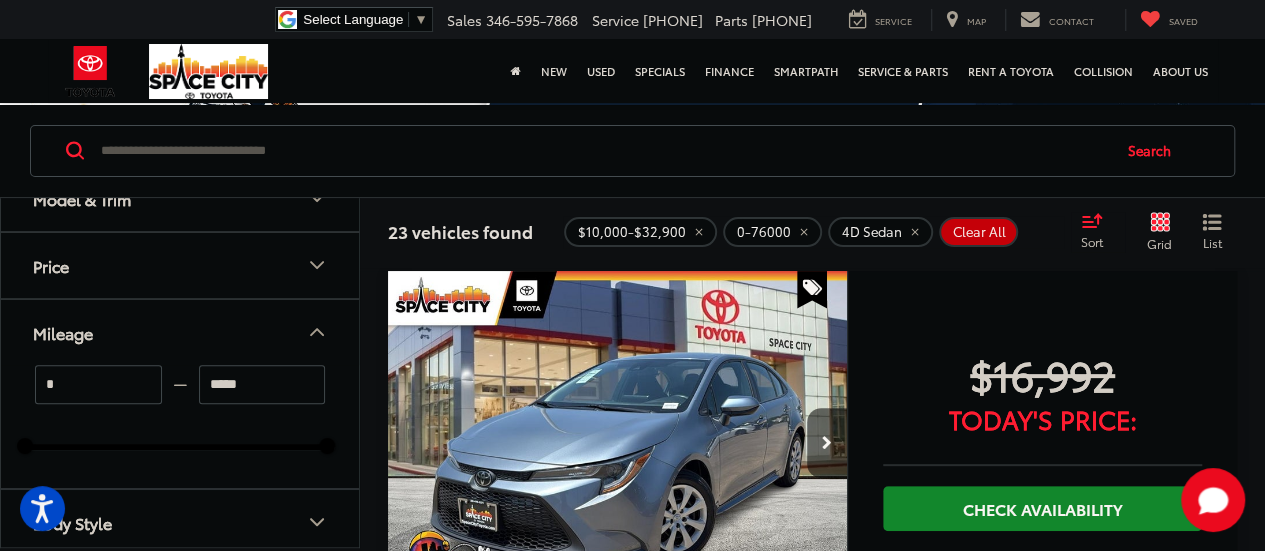 click on "0 78000" at bounding box center (180, 447) 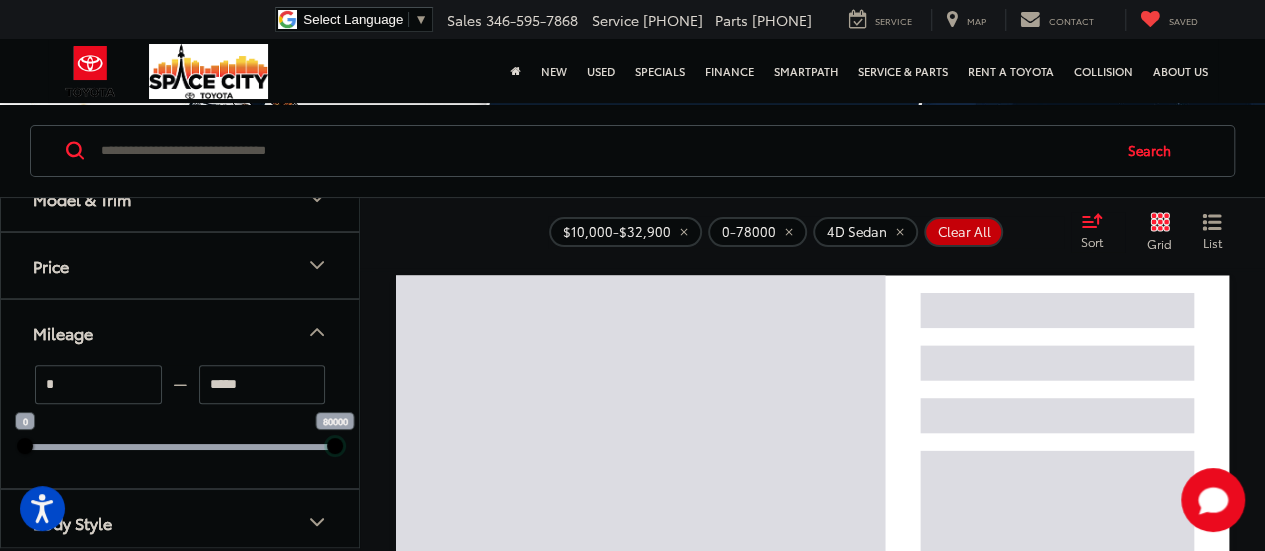 drag, startPoint x: 328, startPoint y: 443, endPoint x: 339, endPoint y: 442, distance: 11.045361 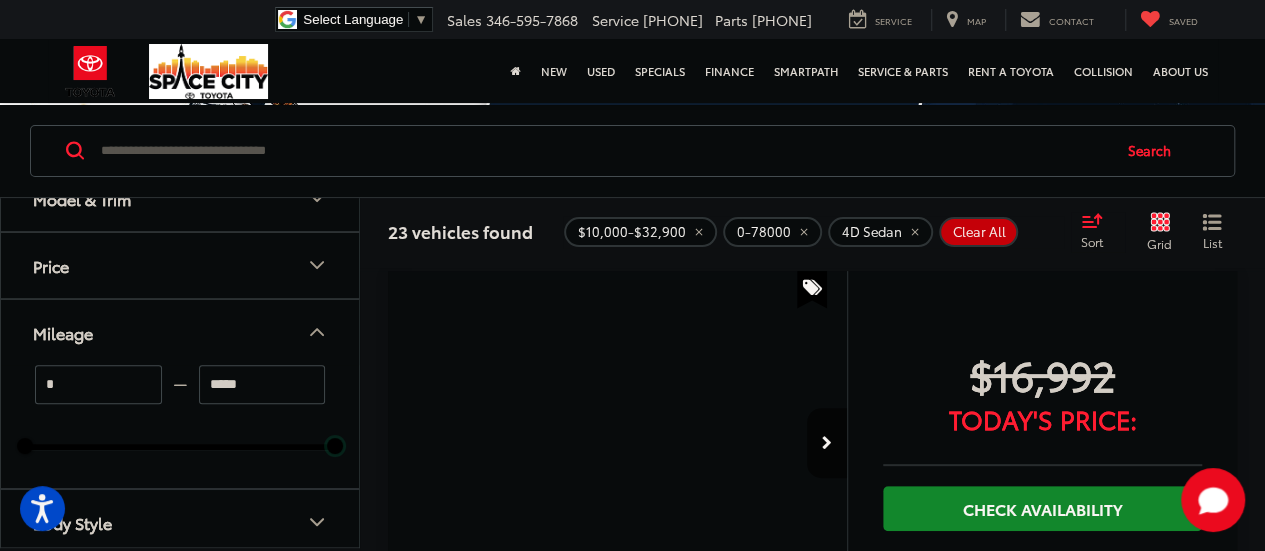 type on "*****" 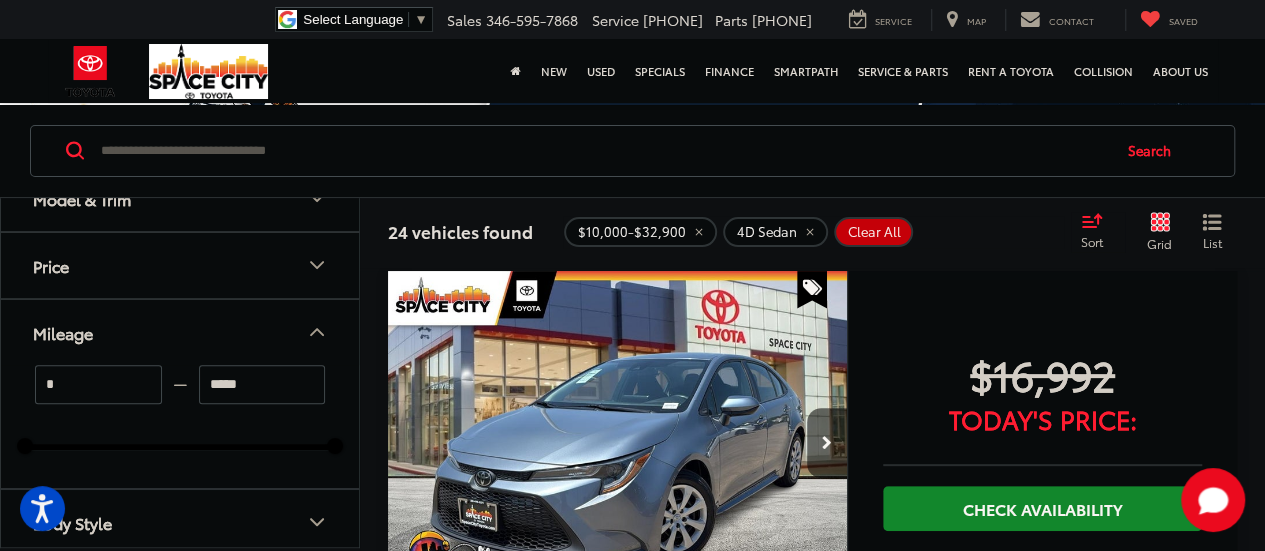 click on "Mileage" at bounding box center [181, 332] 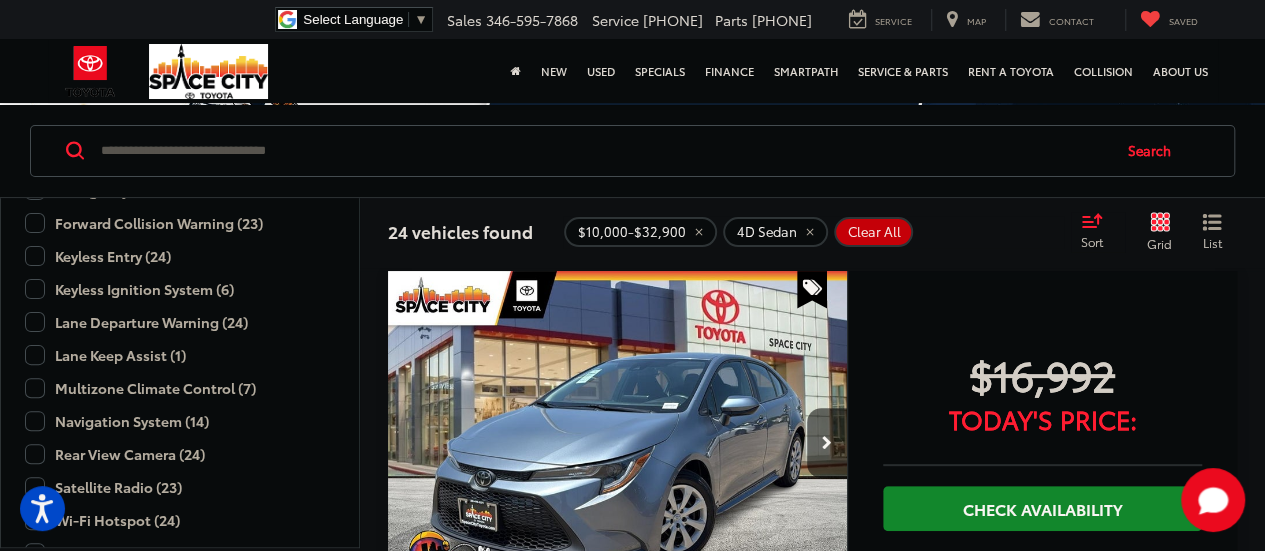 scroll, scrollTop: 1184, scrollLeft: 0, axis: vertical 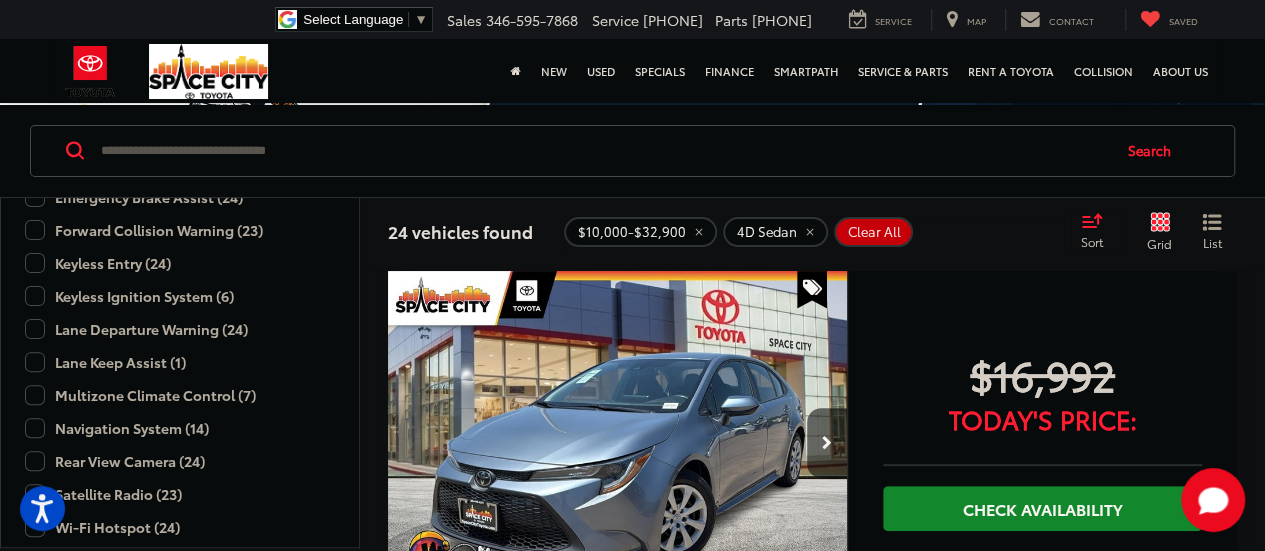 click on "Keyless Ignition System (6)" 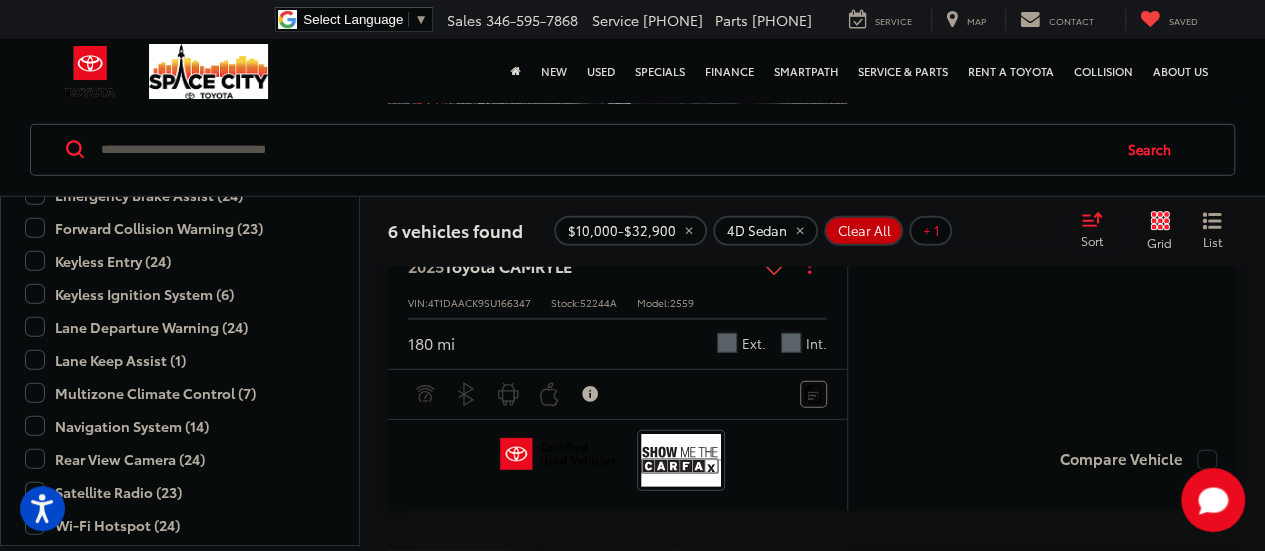 scroll, scrollTop: 2743, scrollLeft: 0, axis: vertical 